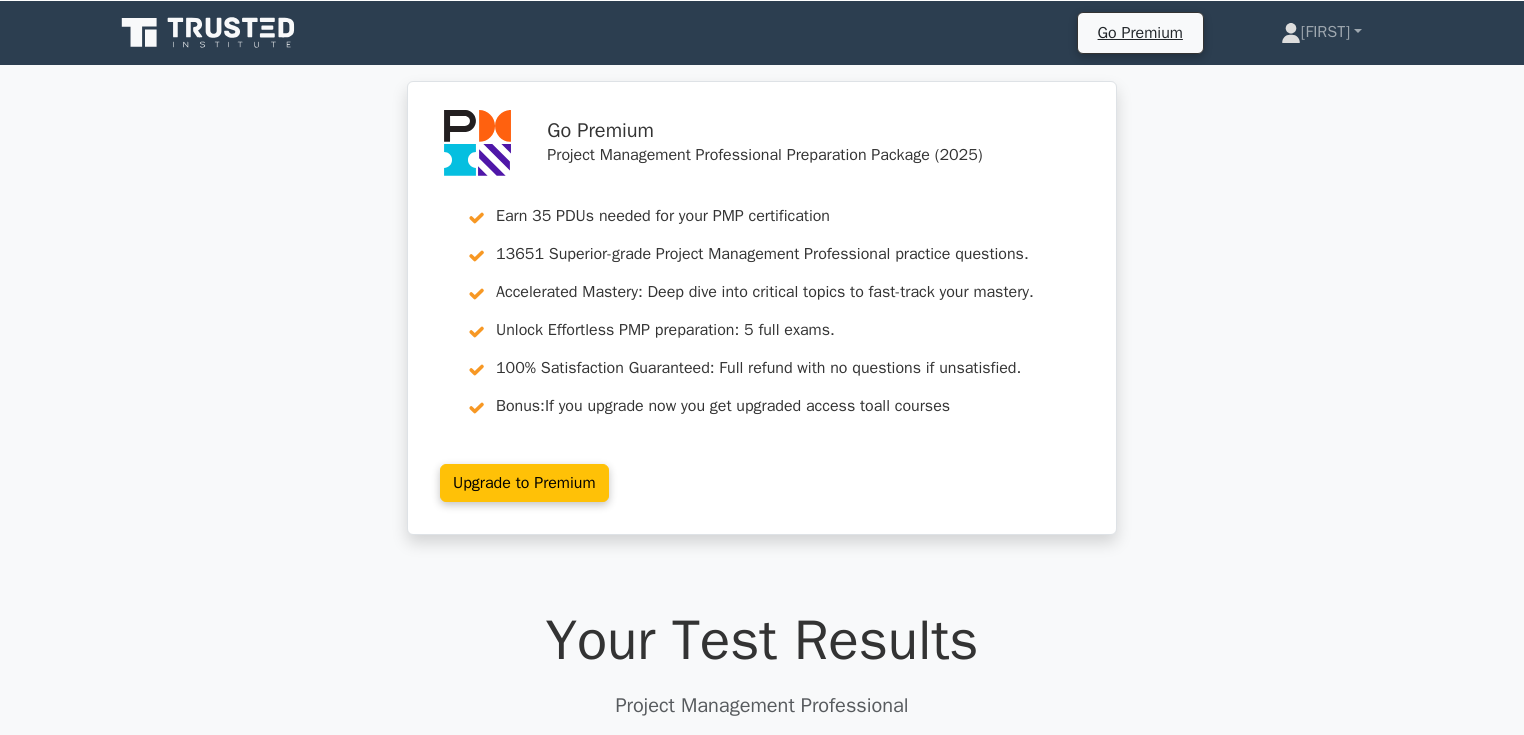 scroll, scrollTop: 0, scrollLeft: 0, axis: both 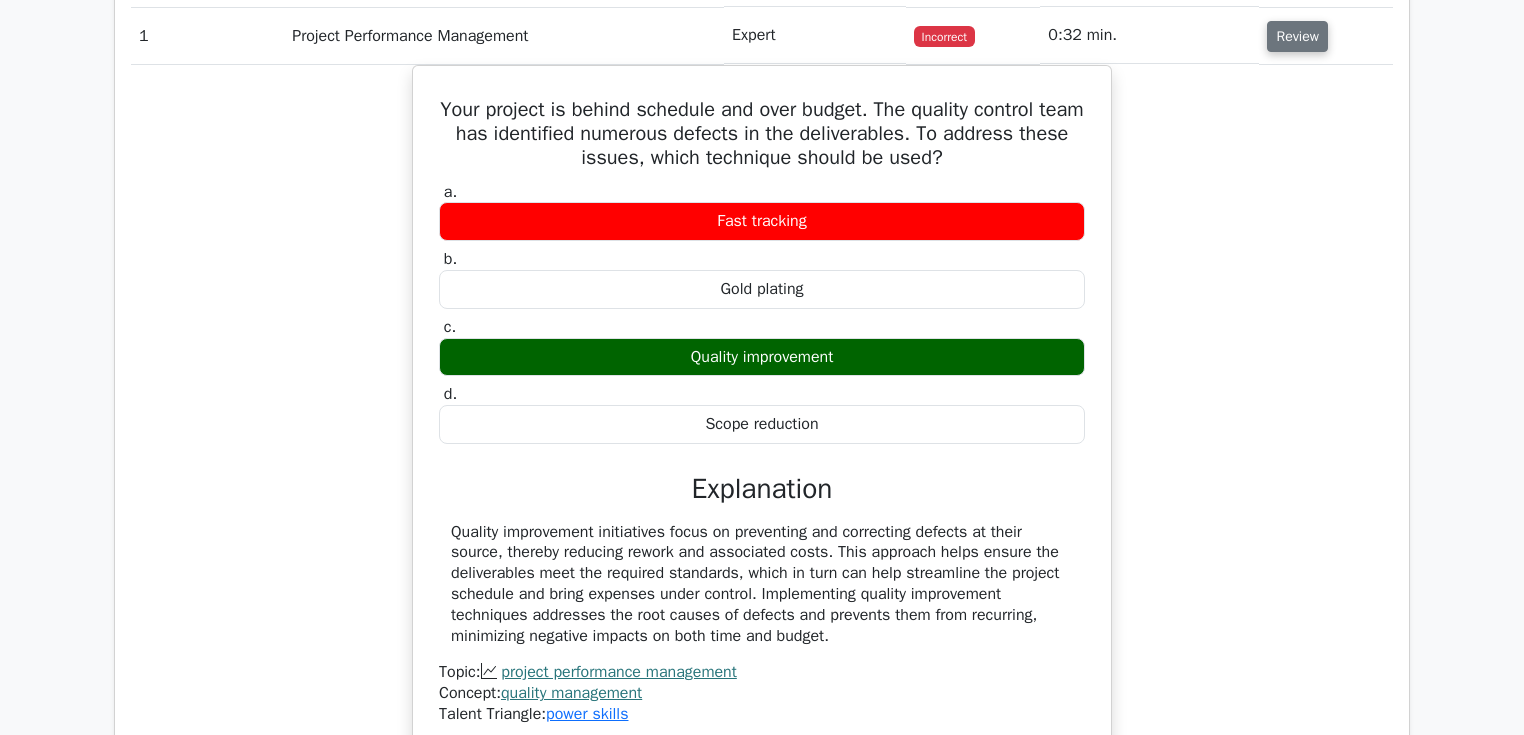 click on "Review" at bounding box center [1297, 36] 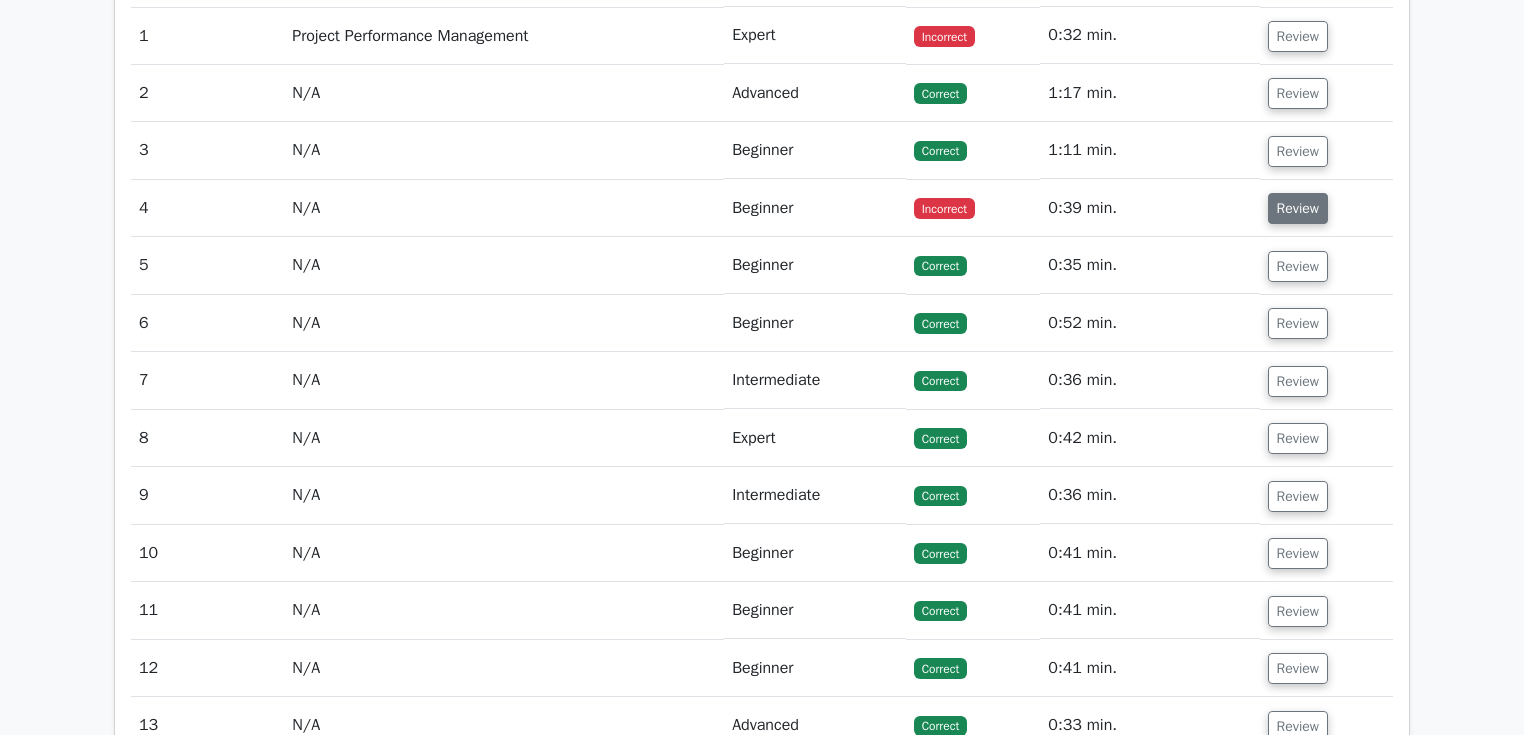 click on "Review" at bounding box center (1298, 208) 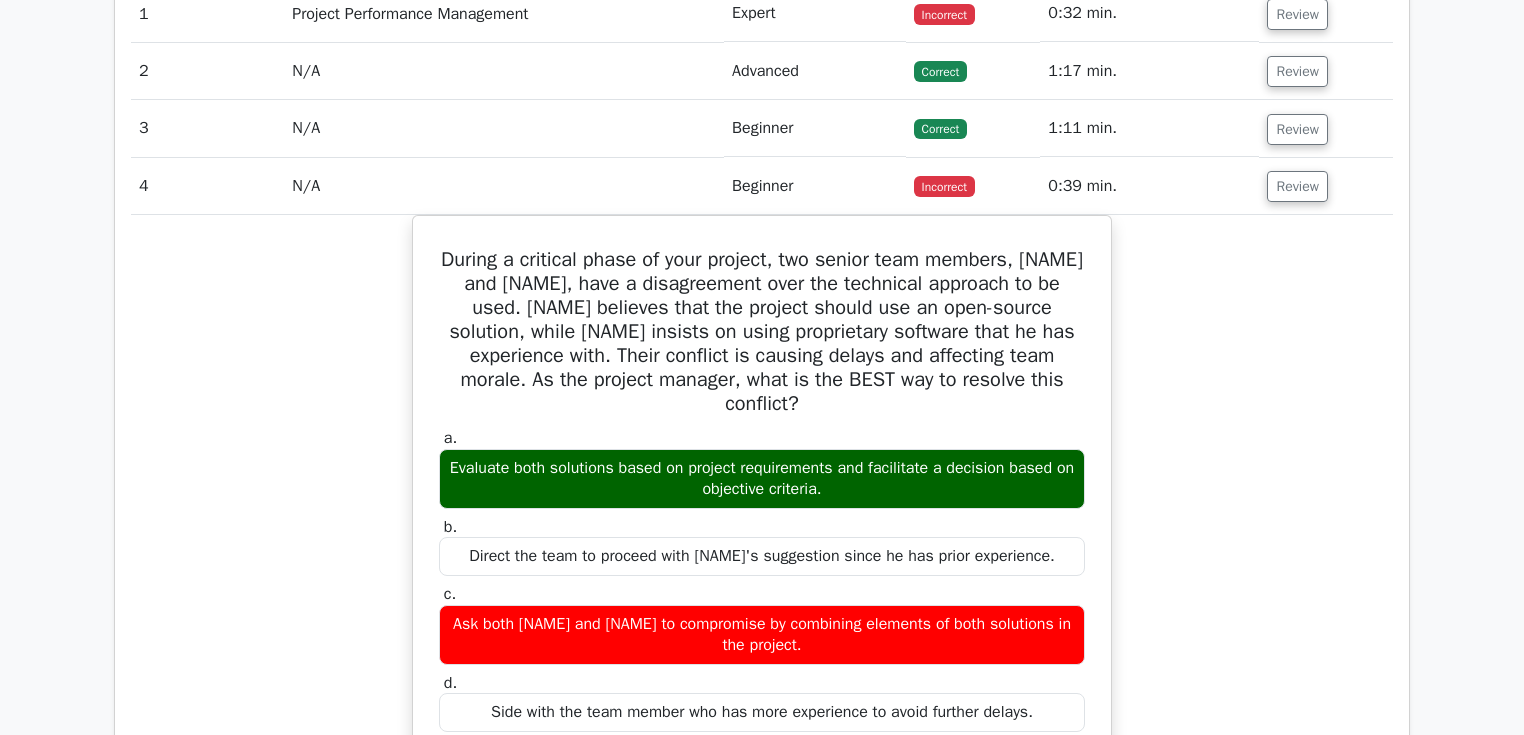 scroll, scrollTop: 1493, scrollLeft: 0, axis: vertical 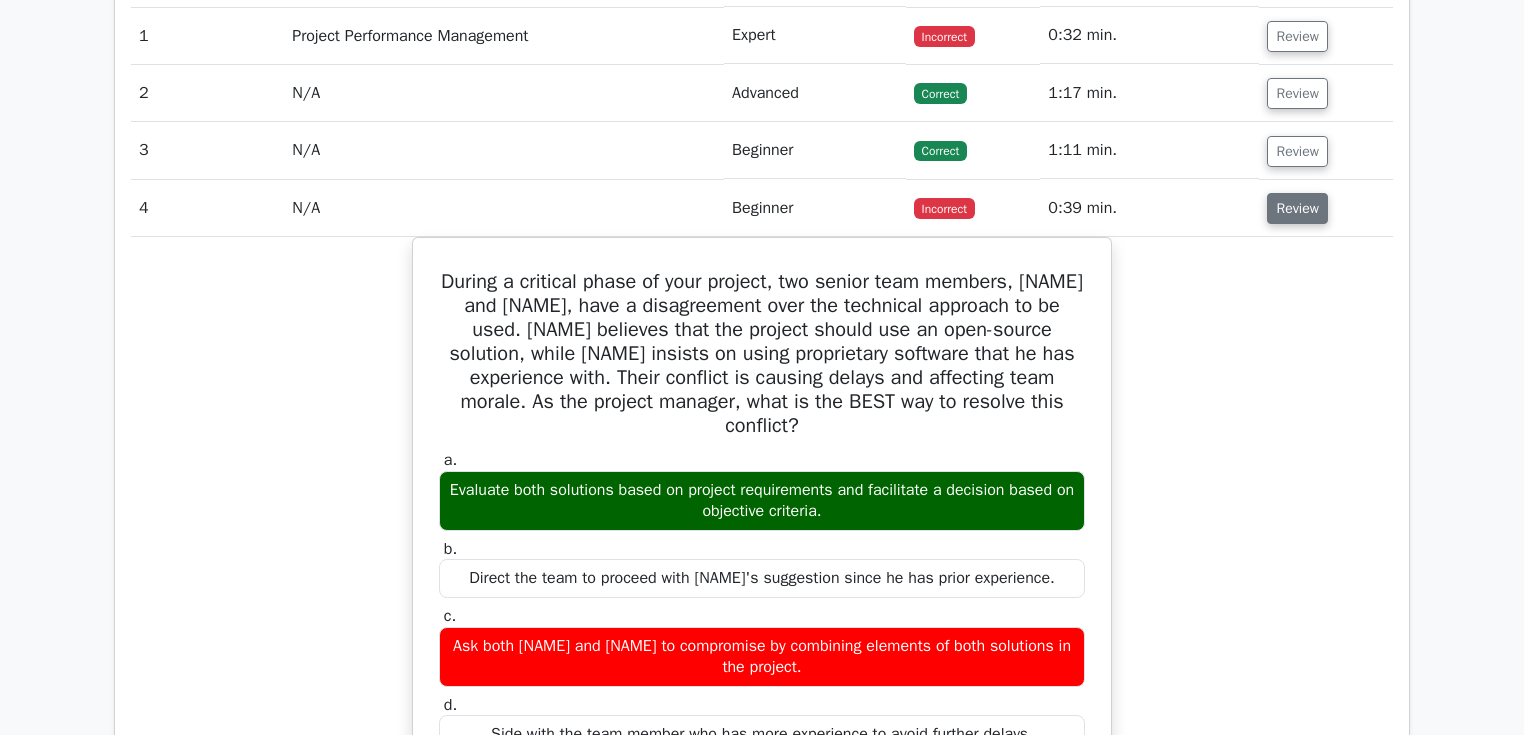 click on "Review" at bounding box center [1297, 208] 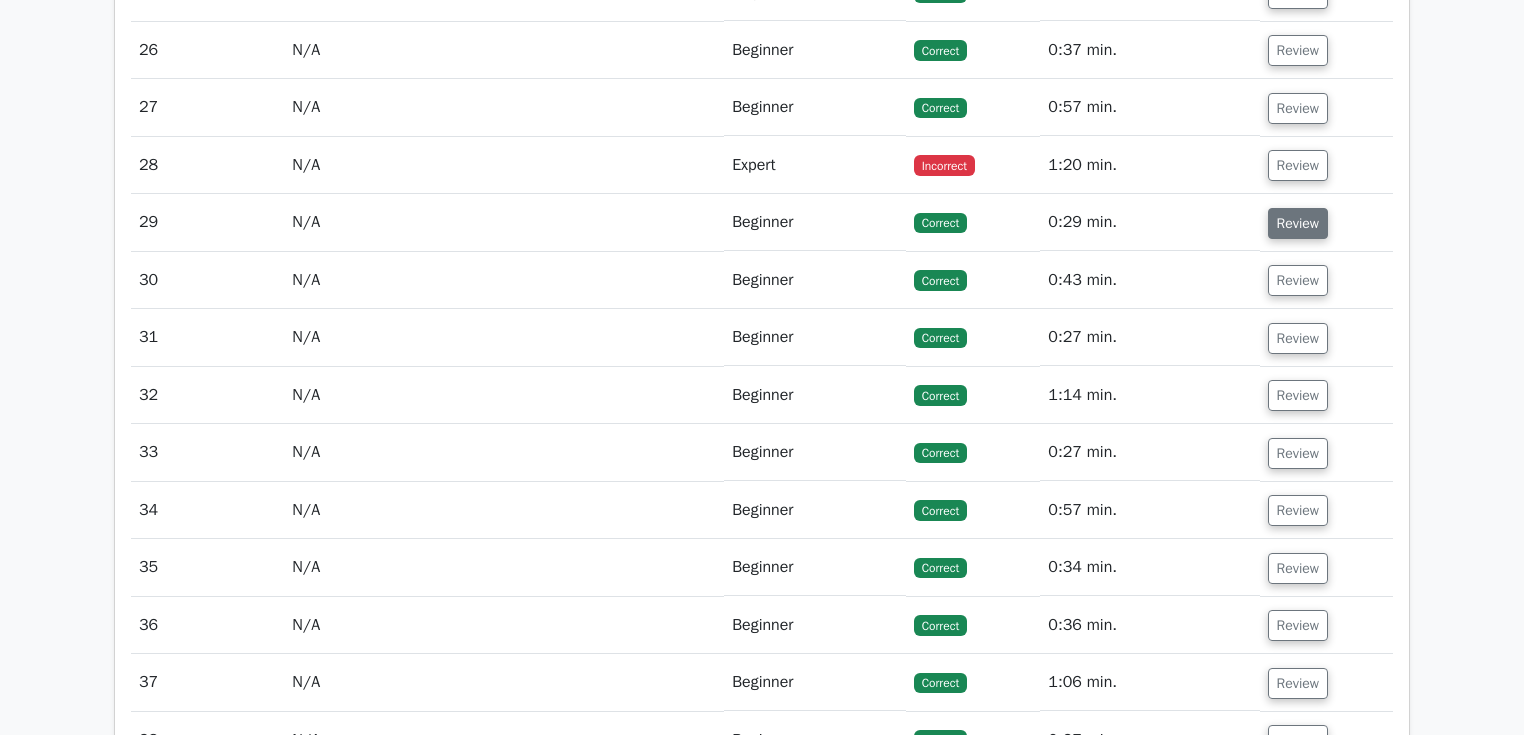 scroll, scrollTop: 2880, scrollLeft: 0, axis: vertical 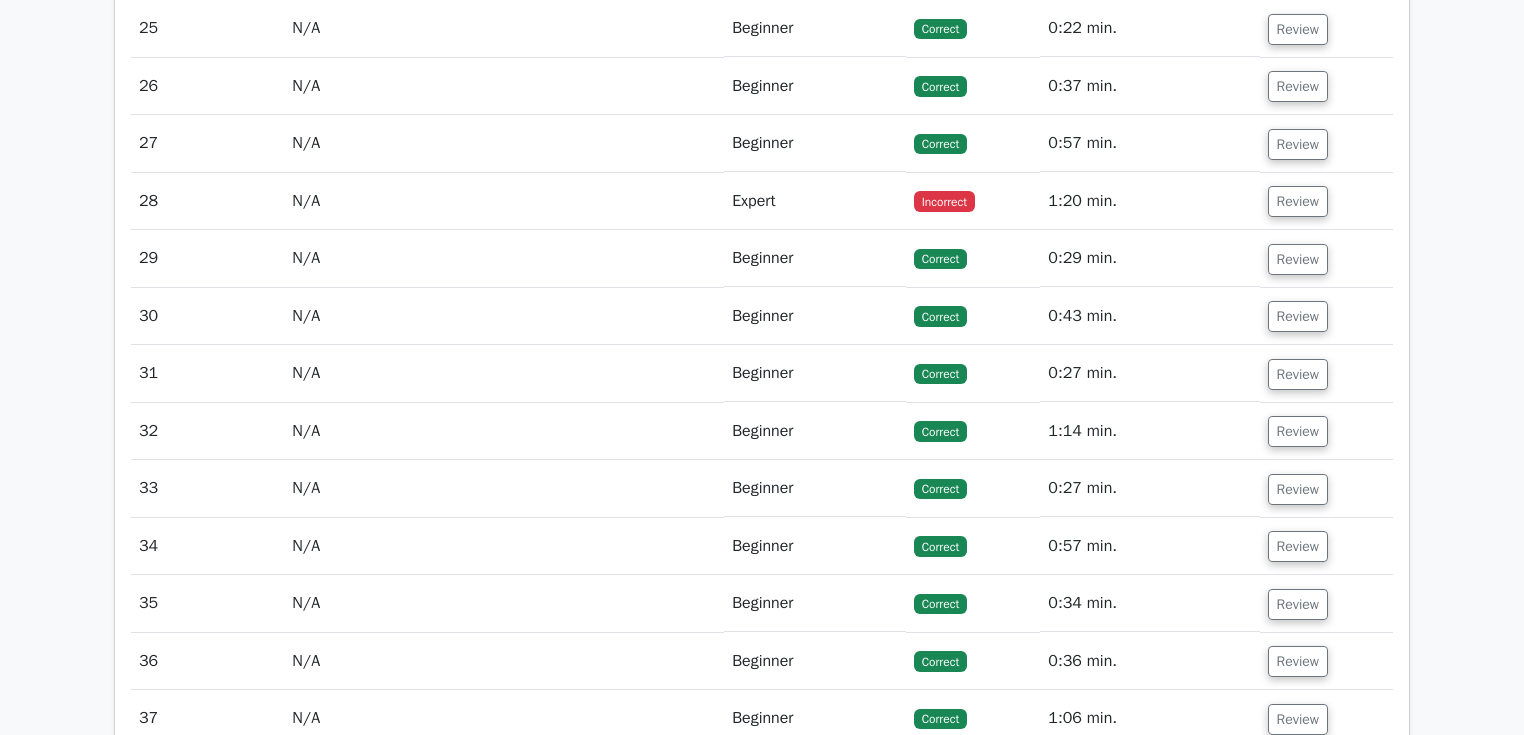 click on "Review" at bounding box center [1326, 201] 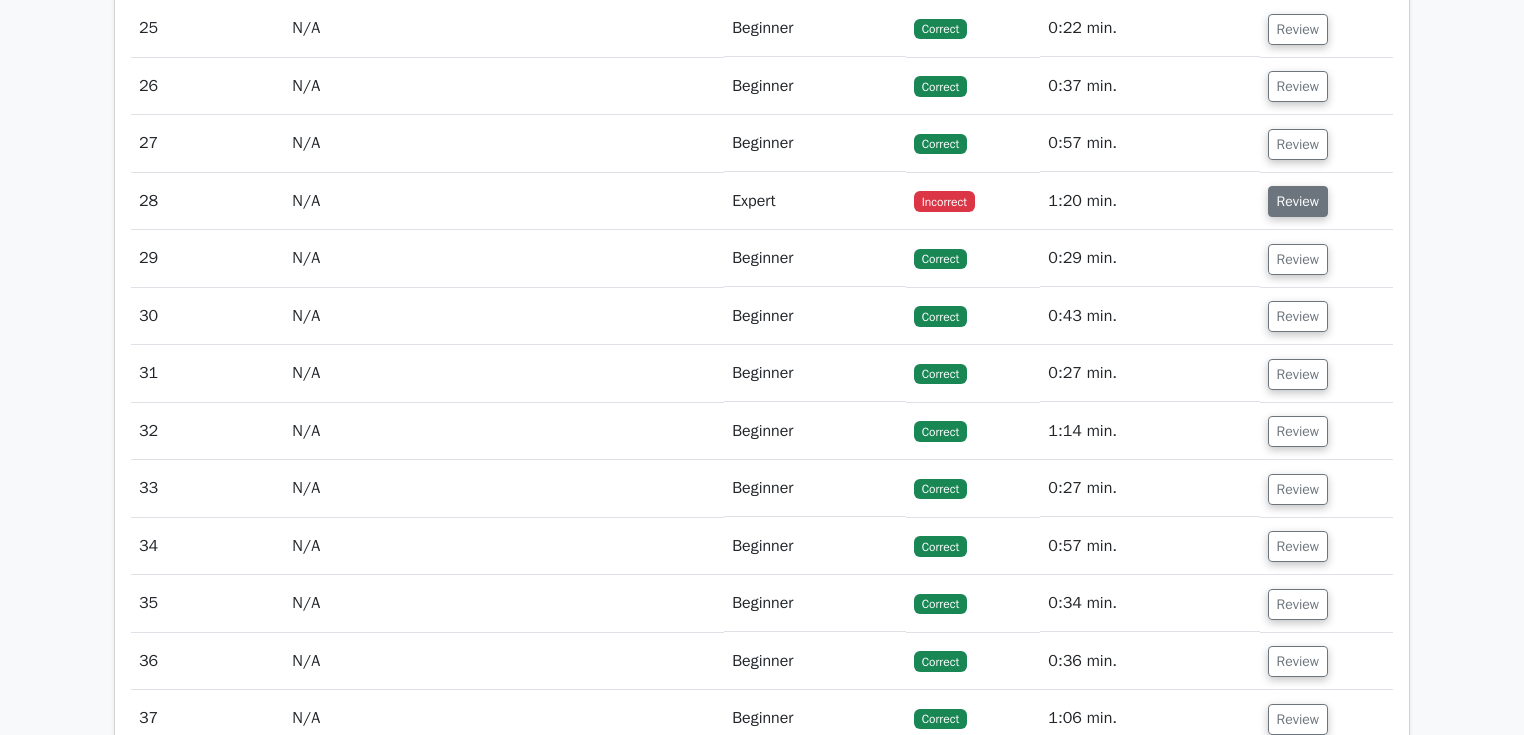 click on "Review" at bounding box center [1298, 201] 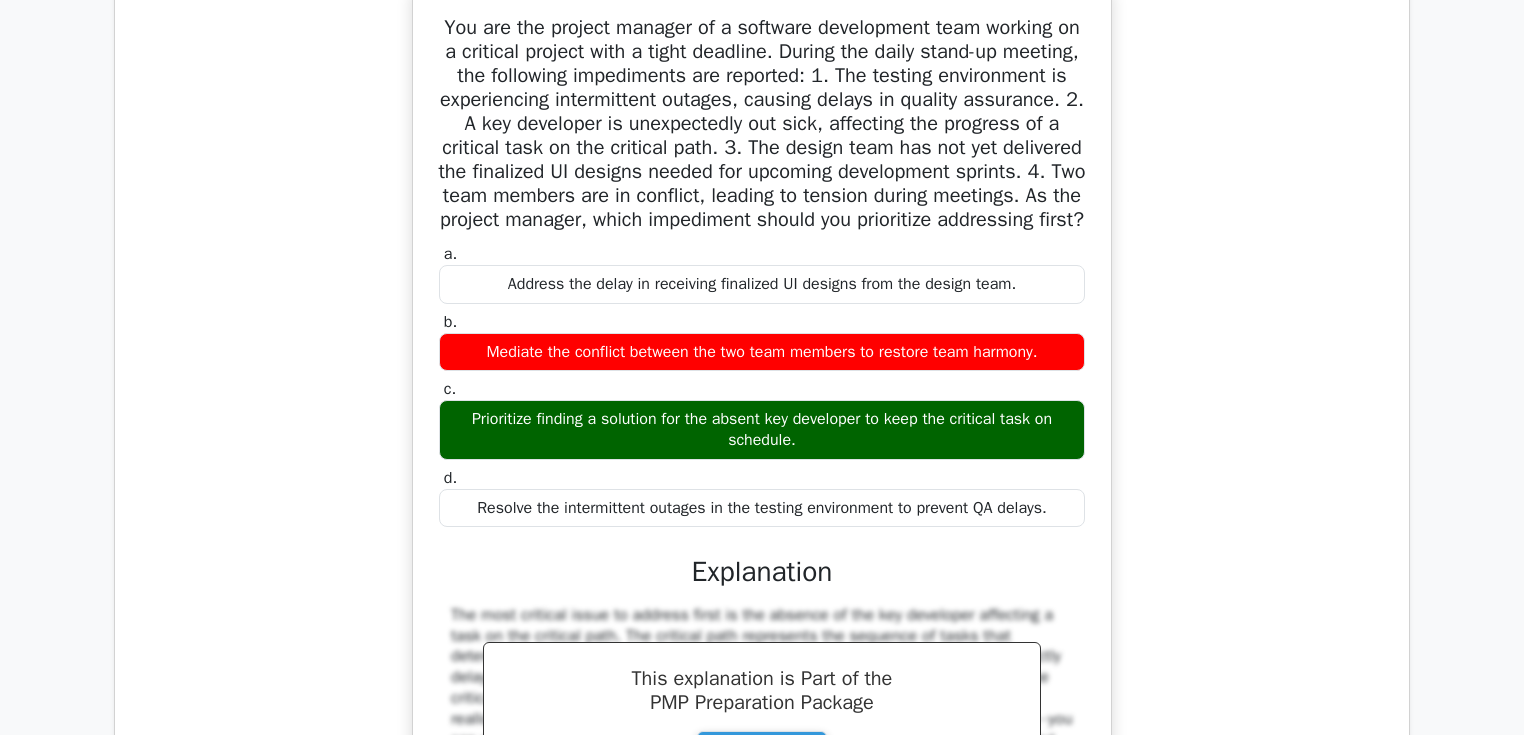 scroll, scrollTop: 2773, scrollLeft: 0, axis: vertical 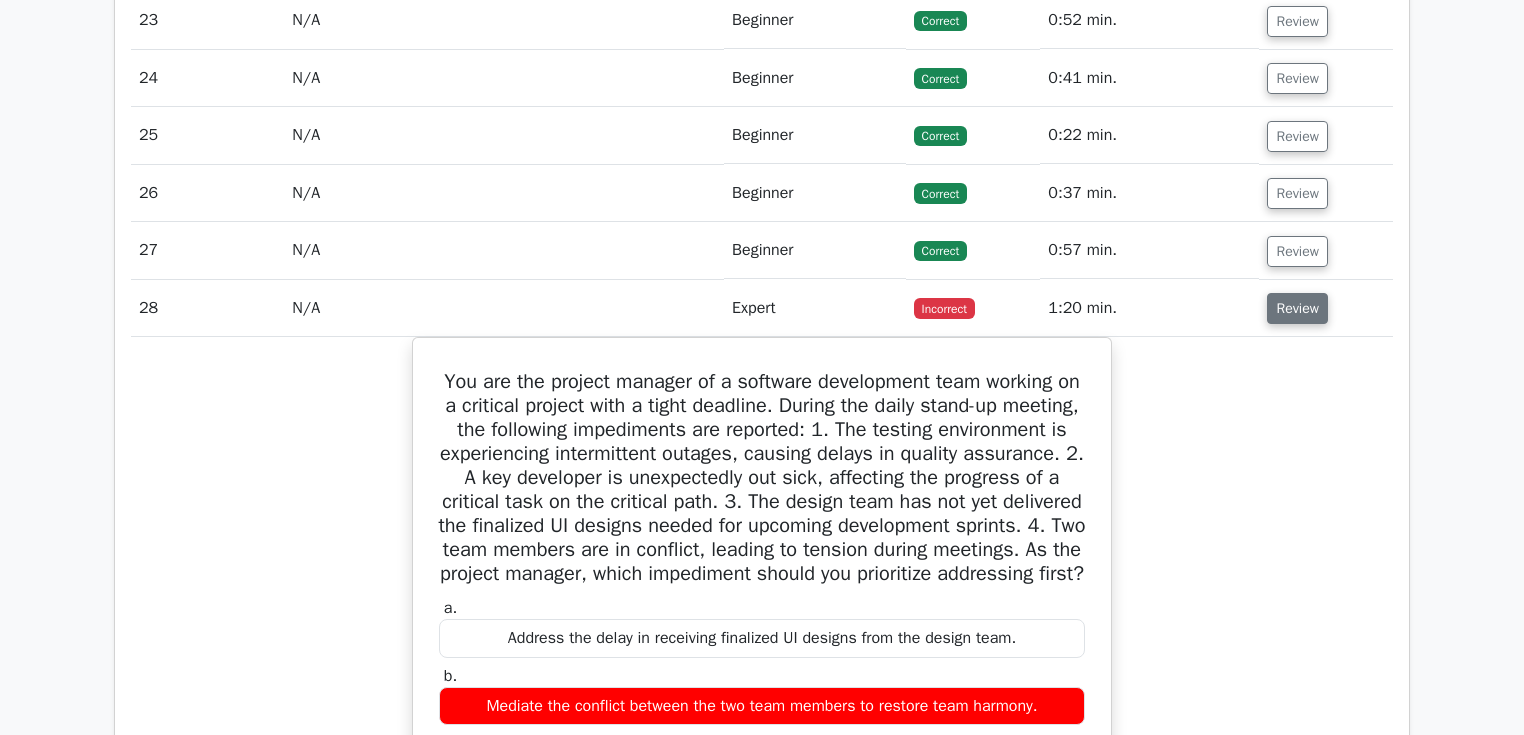 click on "Review" at bounding box center (1297, 308) 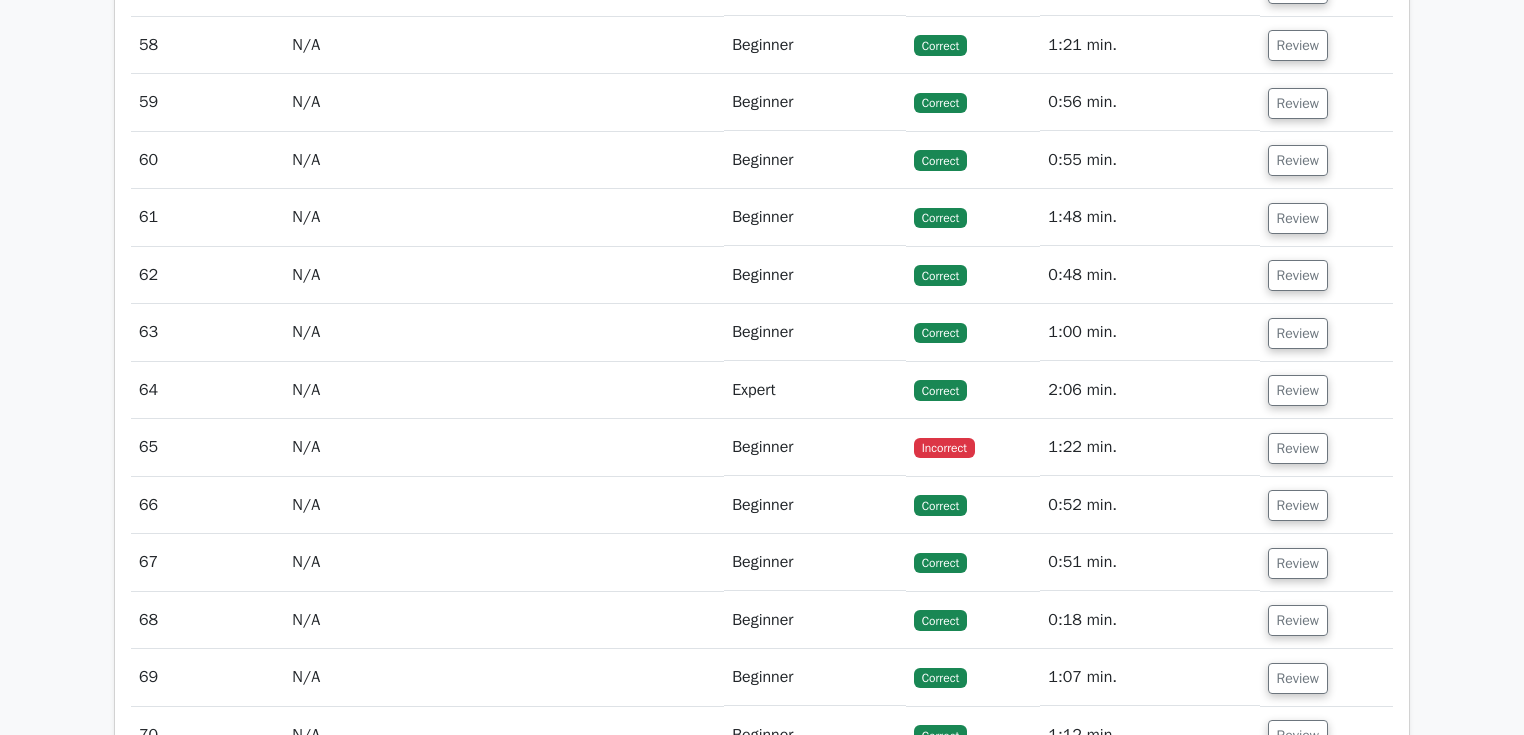 scroll, scrollTop: 4800, scrollLeft: 0, axis: vertical 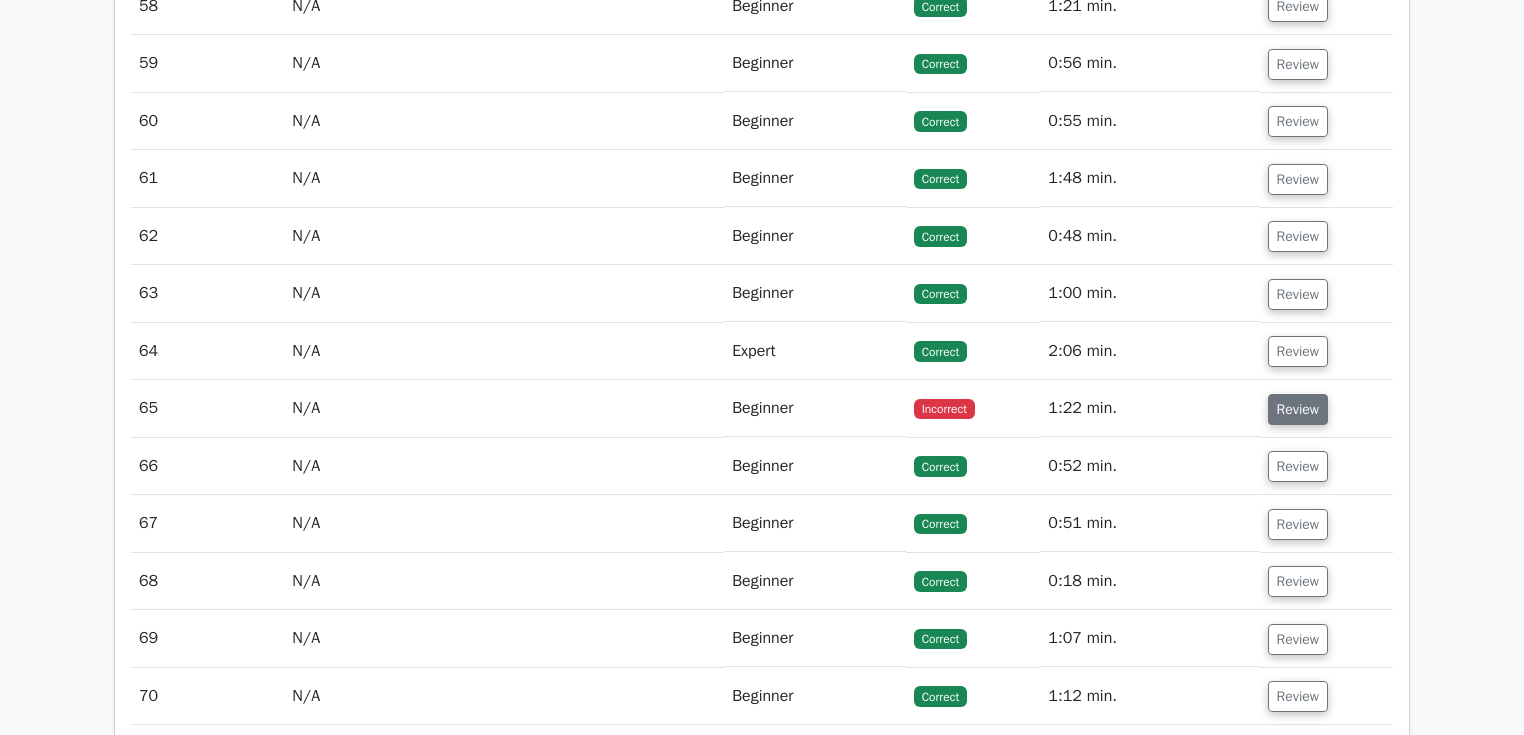 click on "Review" at bounding box center [1298, 409] 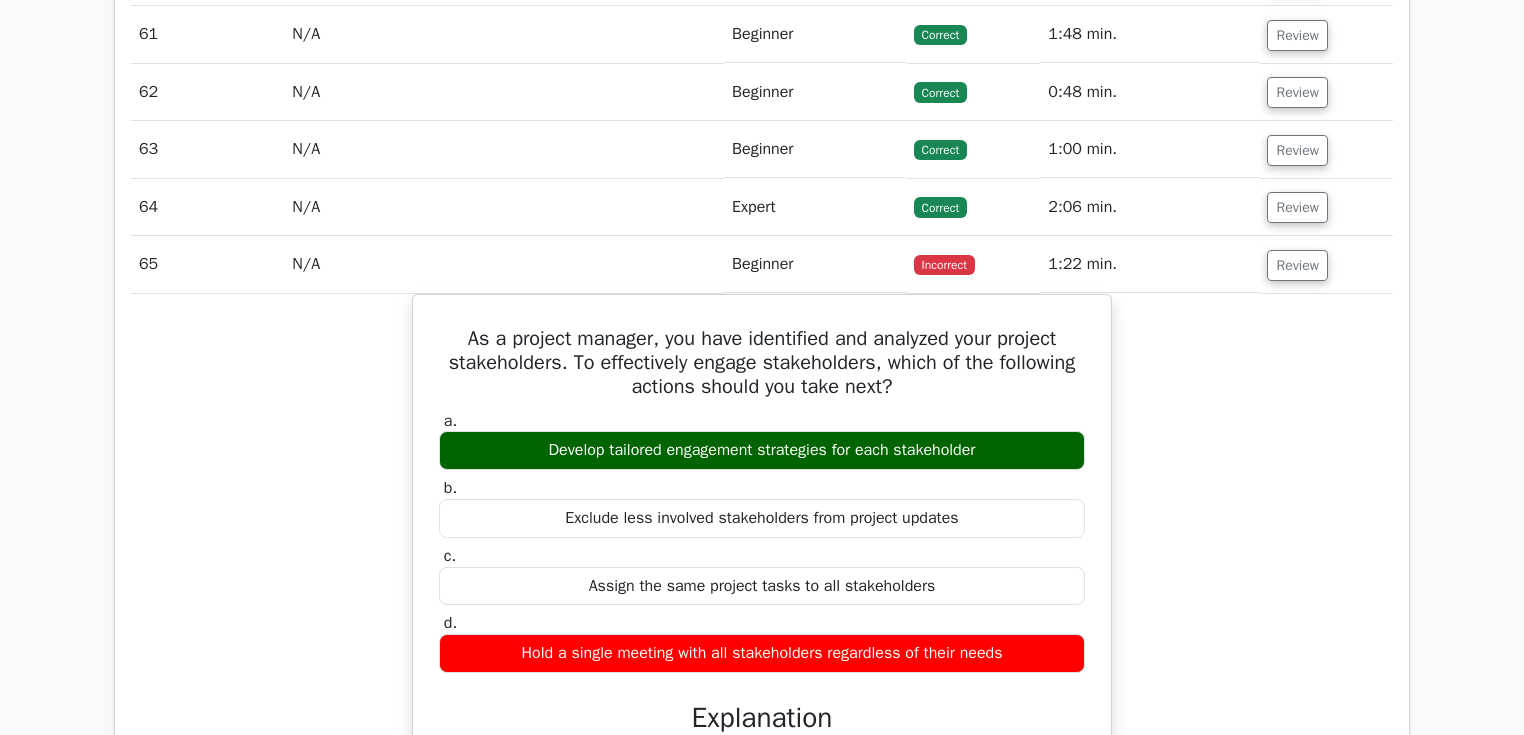 scroll, scrollTop: 4906, scrollLeft: 0, axis: vertical 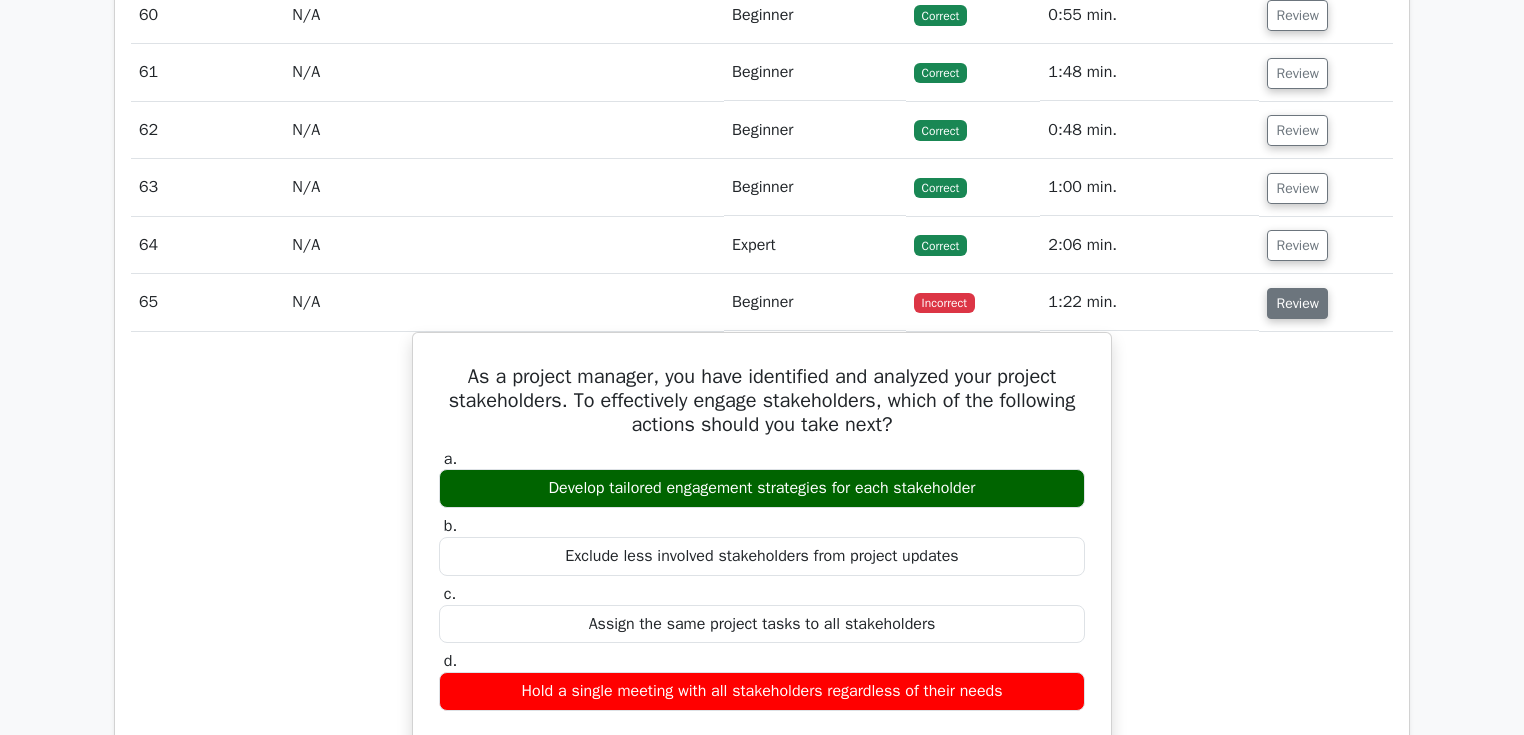 click on "Review" at bounding box center [1297, 303] 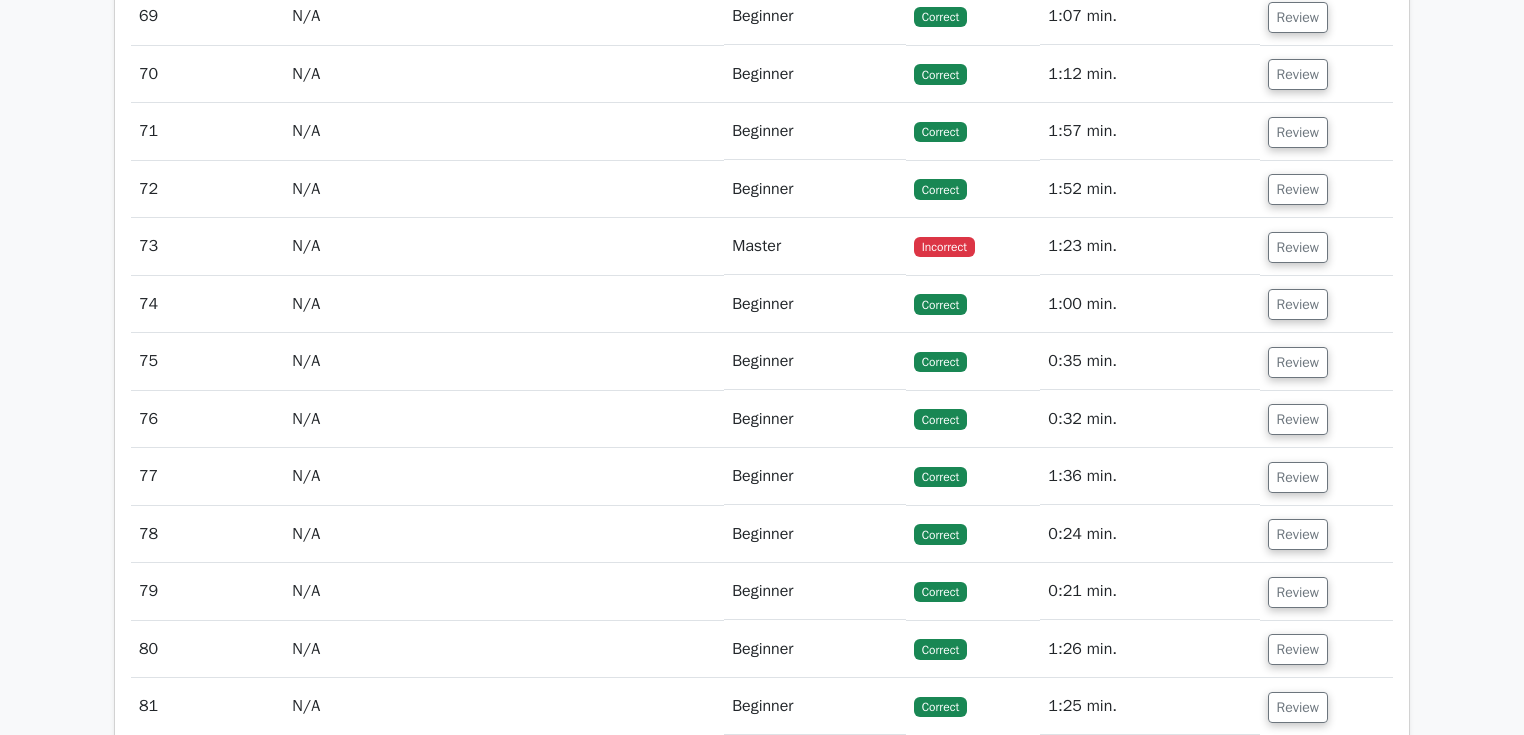scroll, scrollTop: 5440, scrollLeft: 0, axis: vertical 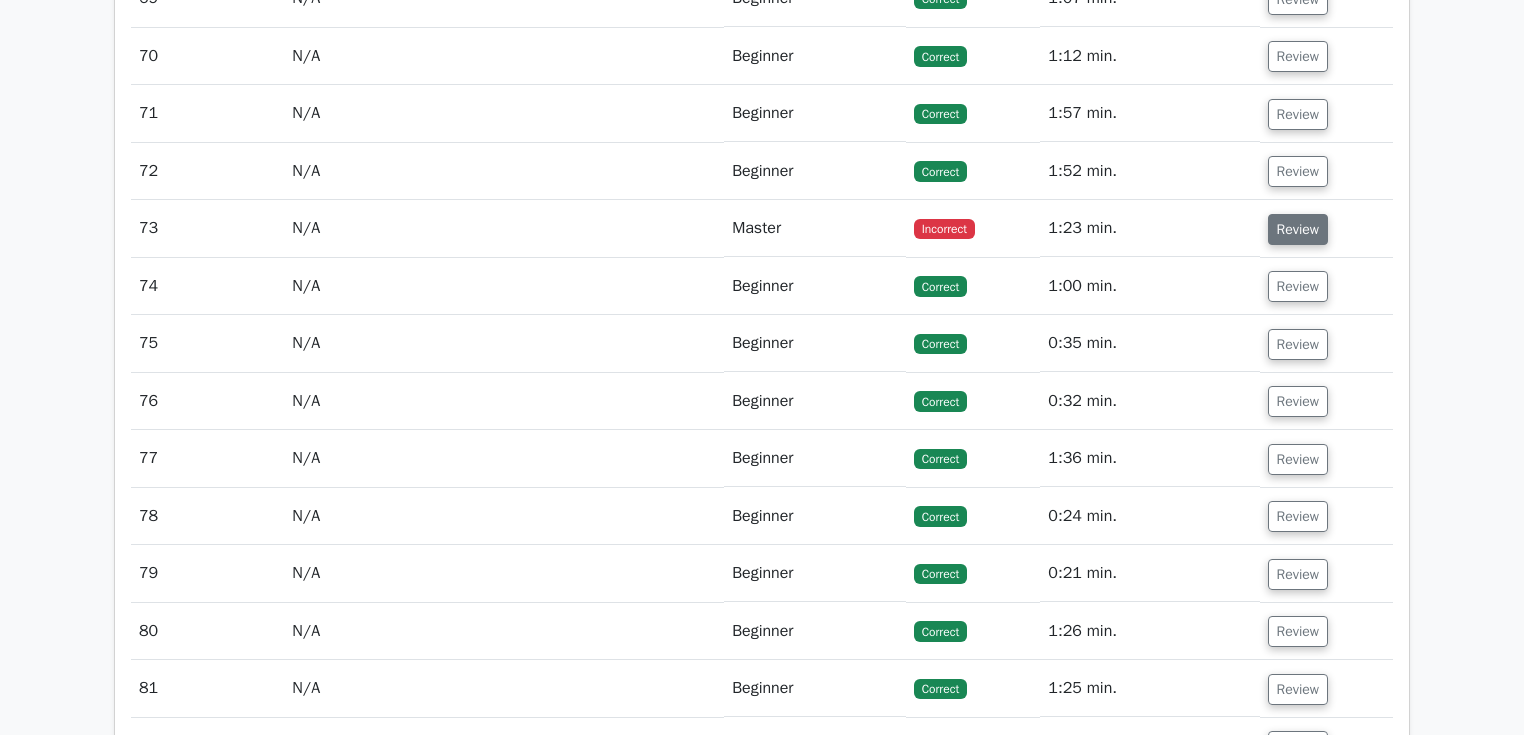 click on "Review" at bounding box center [1298, 229] 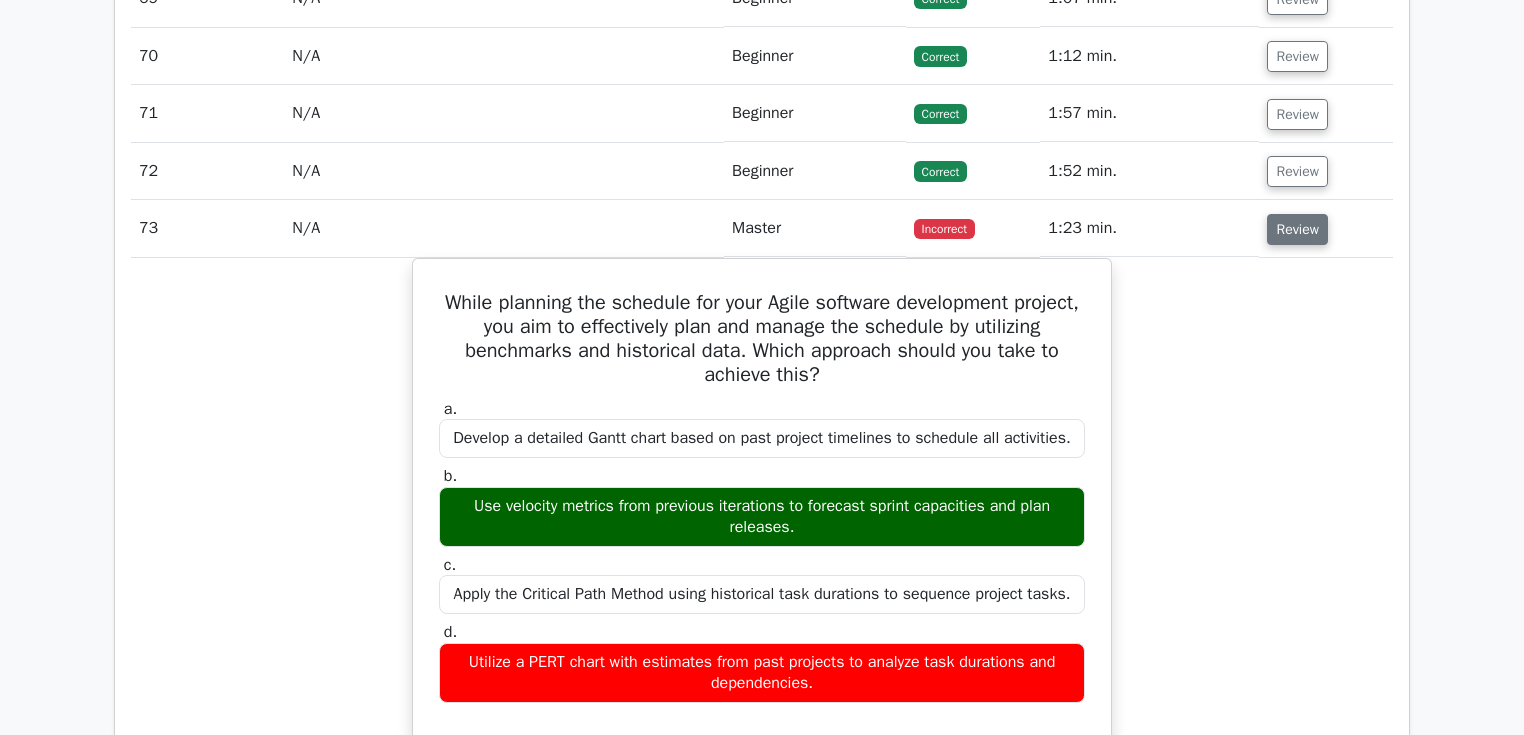 click on "Review" at bounding box center [1297, 229] 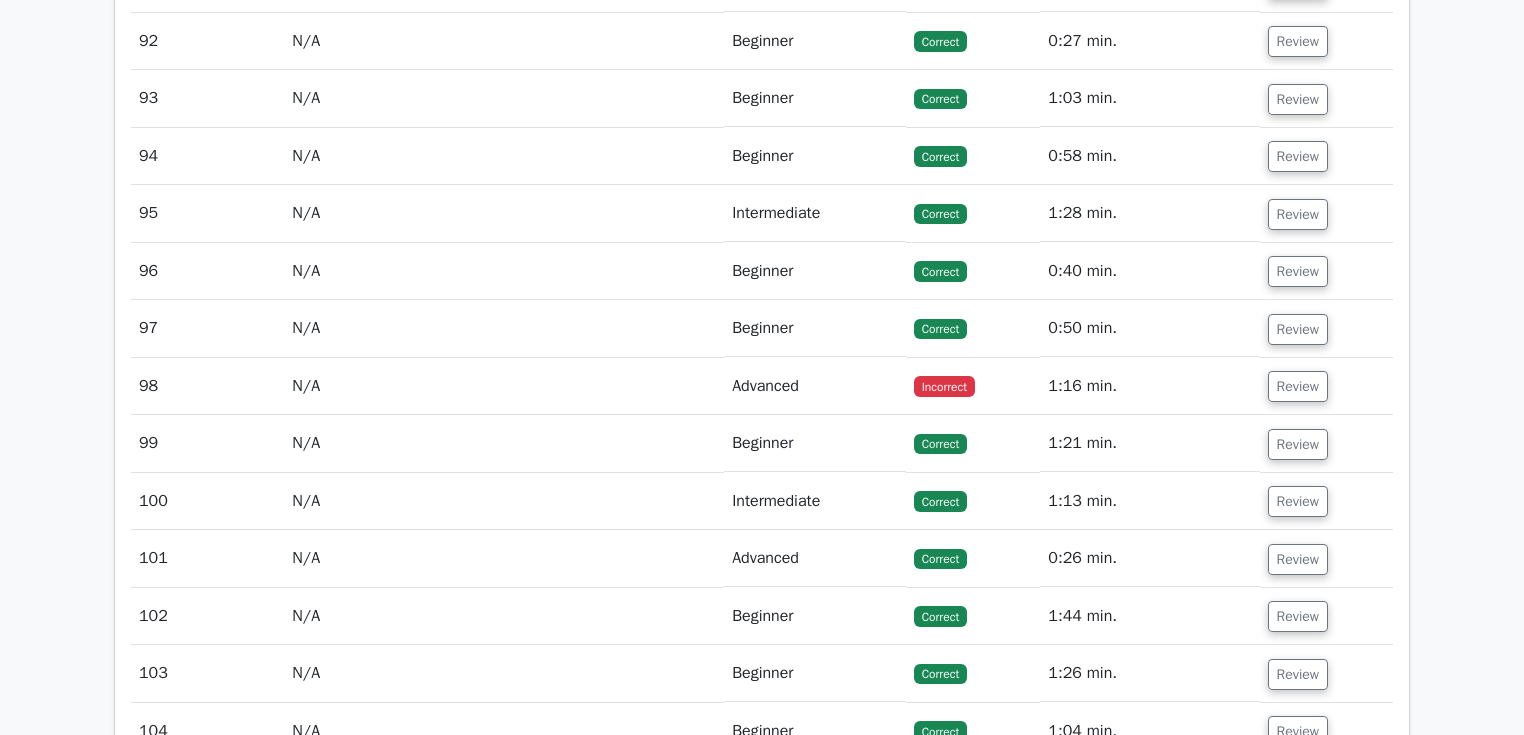 scroll, scrollTop: 6933, scrollLeft: 0, axis: vertical 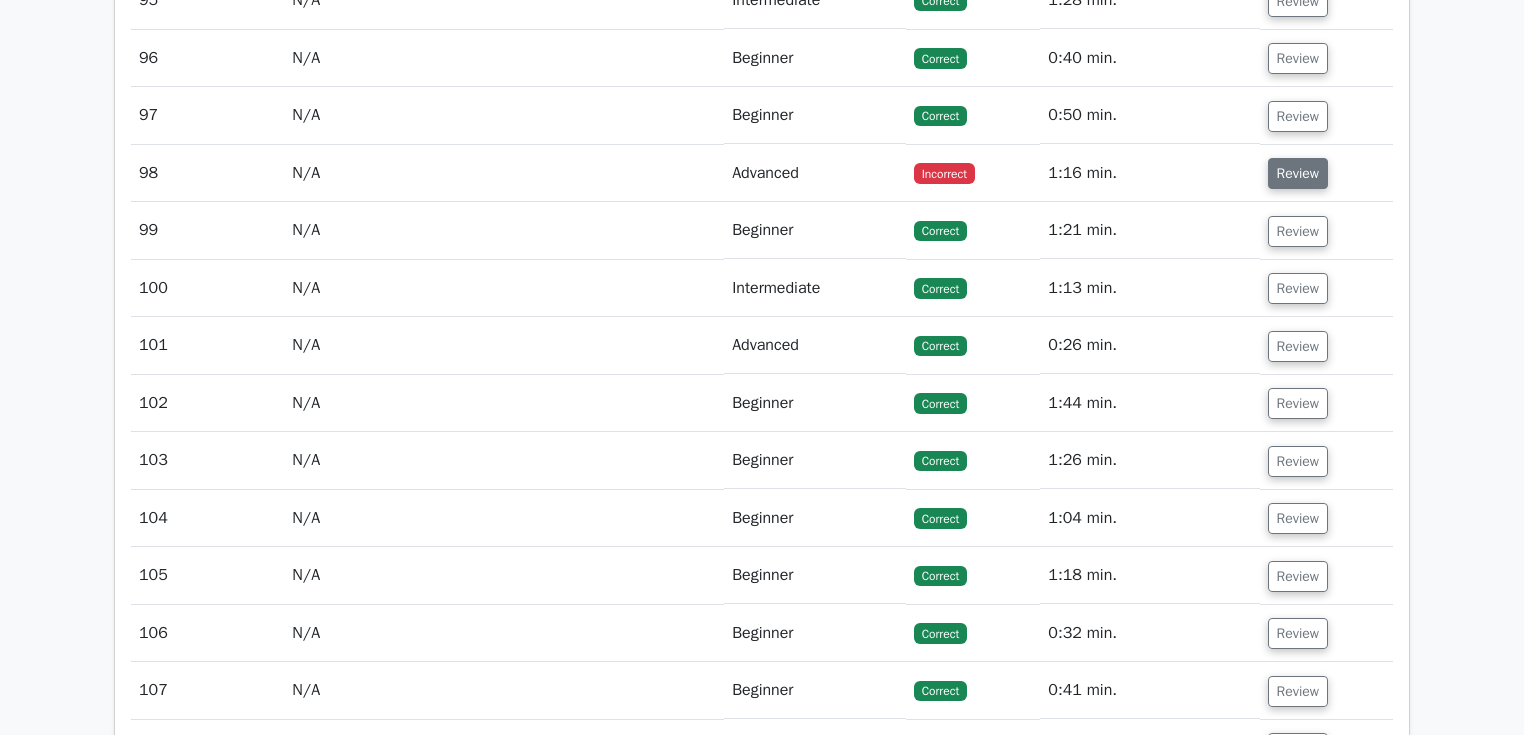 click on "Review" at bounding box center [1298, 173] 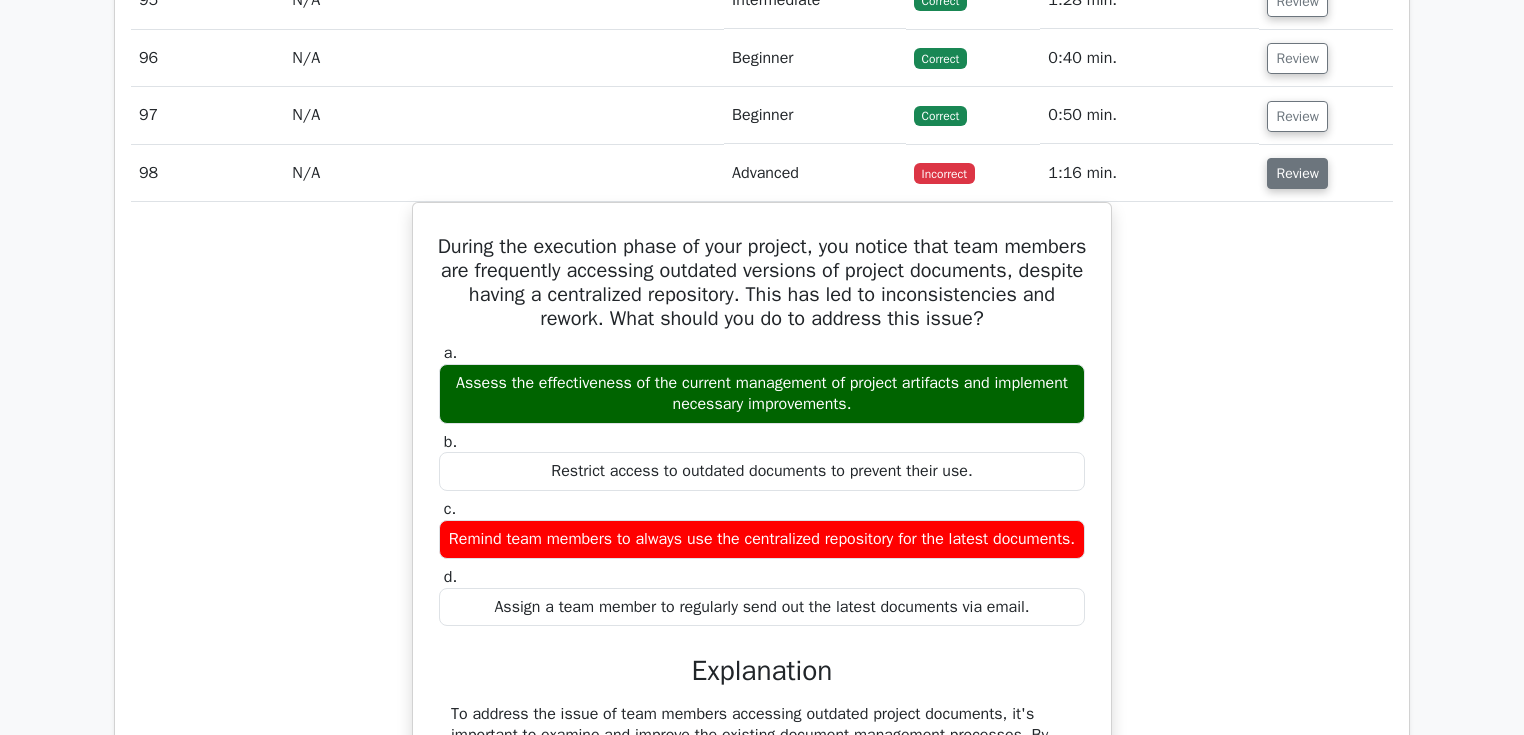 click on "Review" at bounding box center [1297, 173] 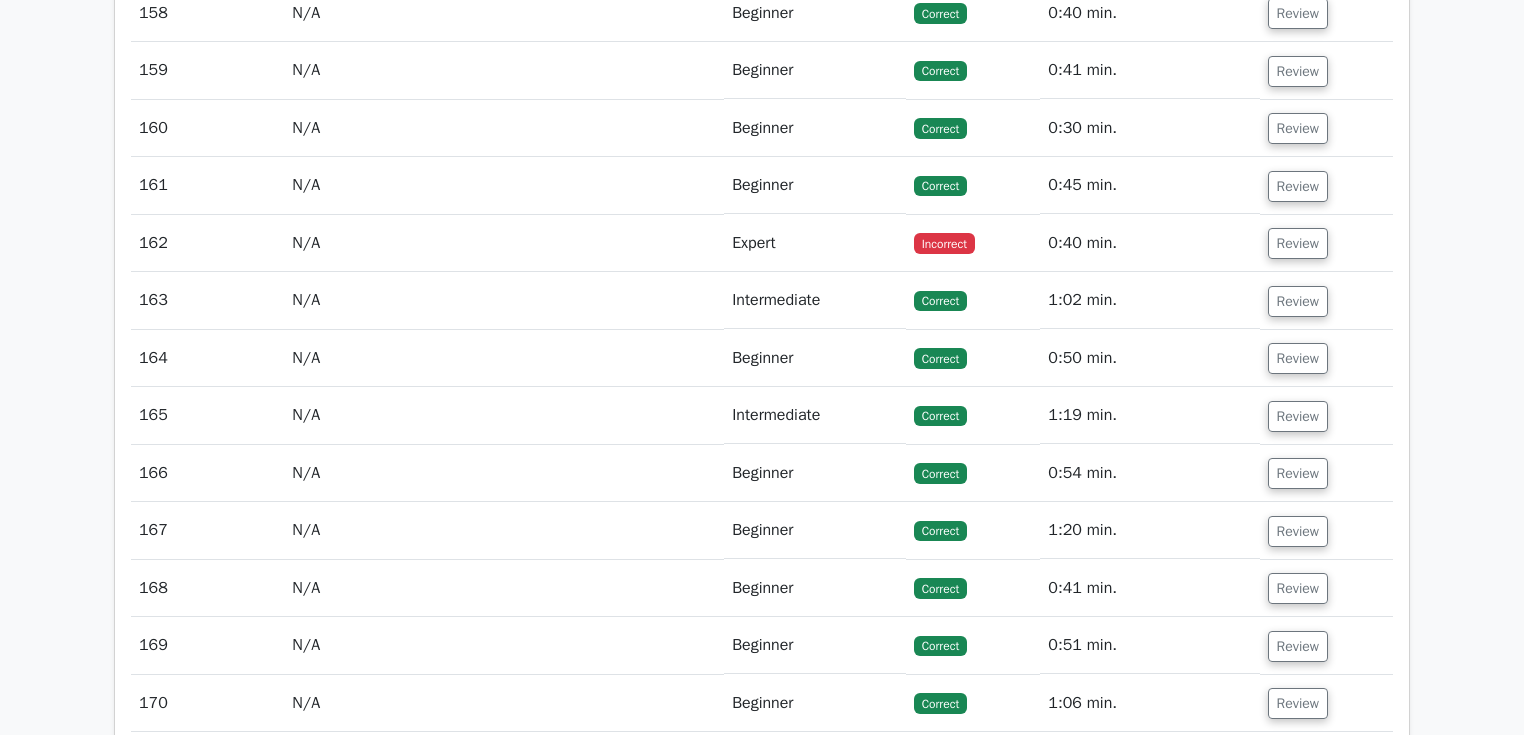 scroll, scrollTop: 10560, scrollLeft: 0, axis: vertical 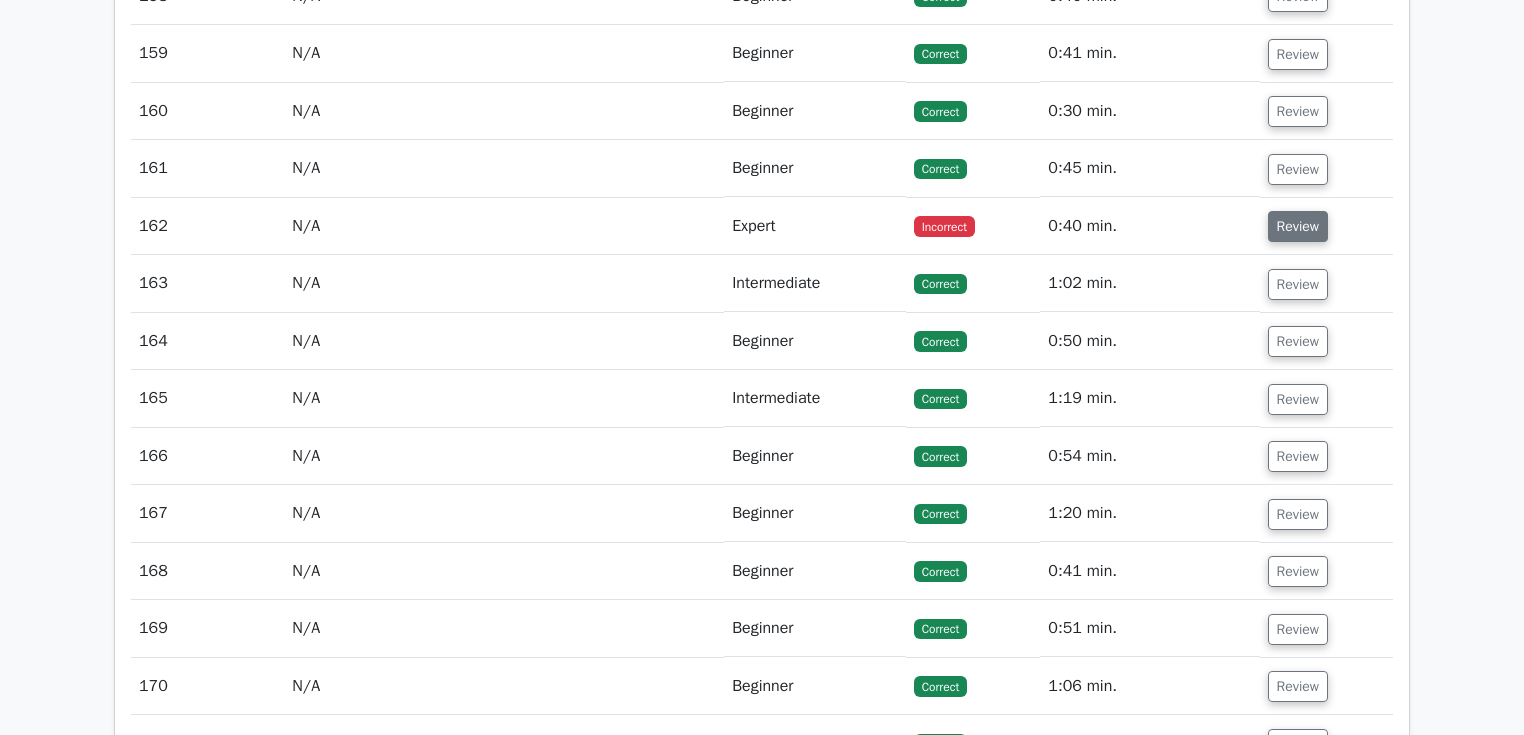 click on "Review" at bounding box center [1298, 226] 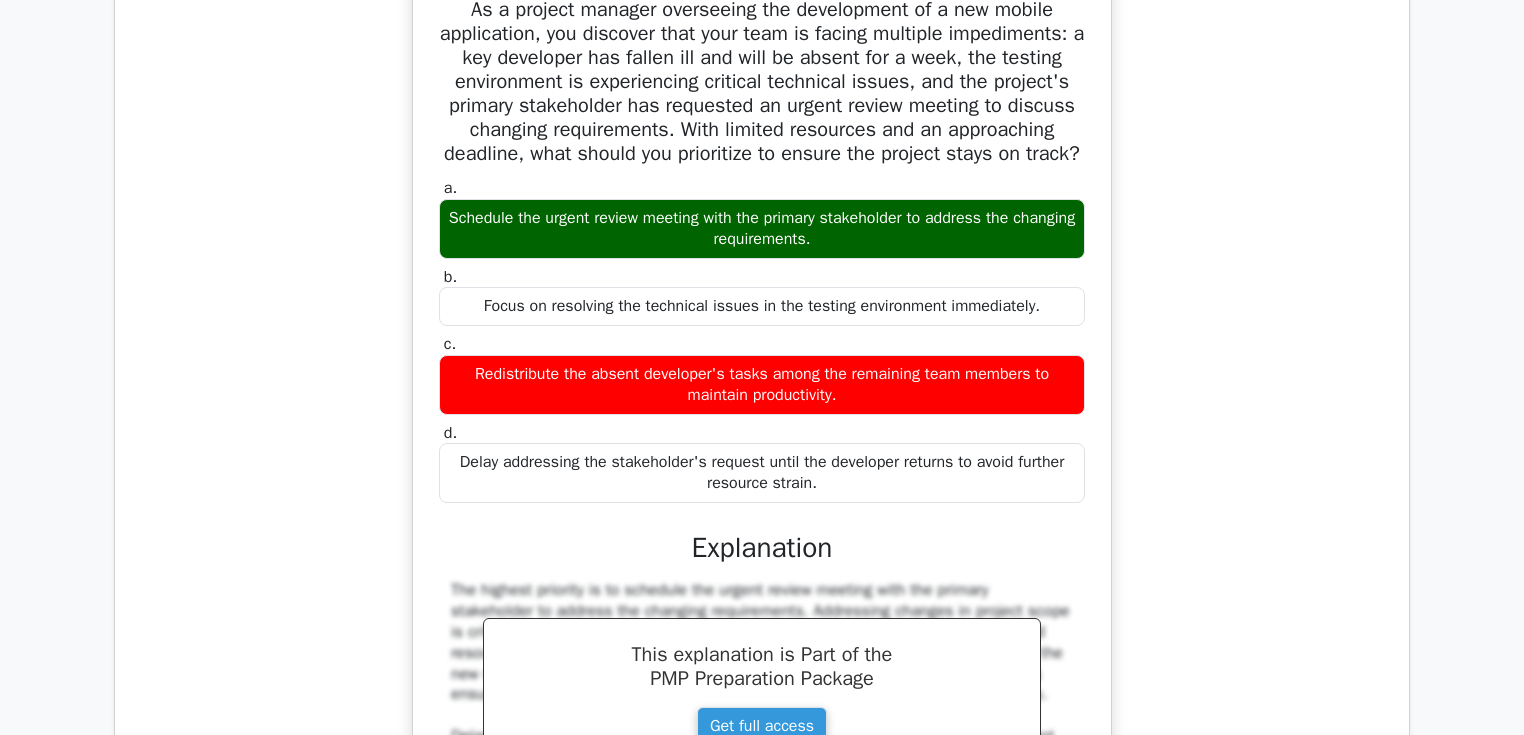 scroll, scrollTop: 10560, scrollLeft: 0, axis: vertical 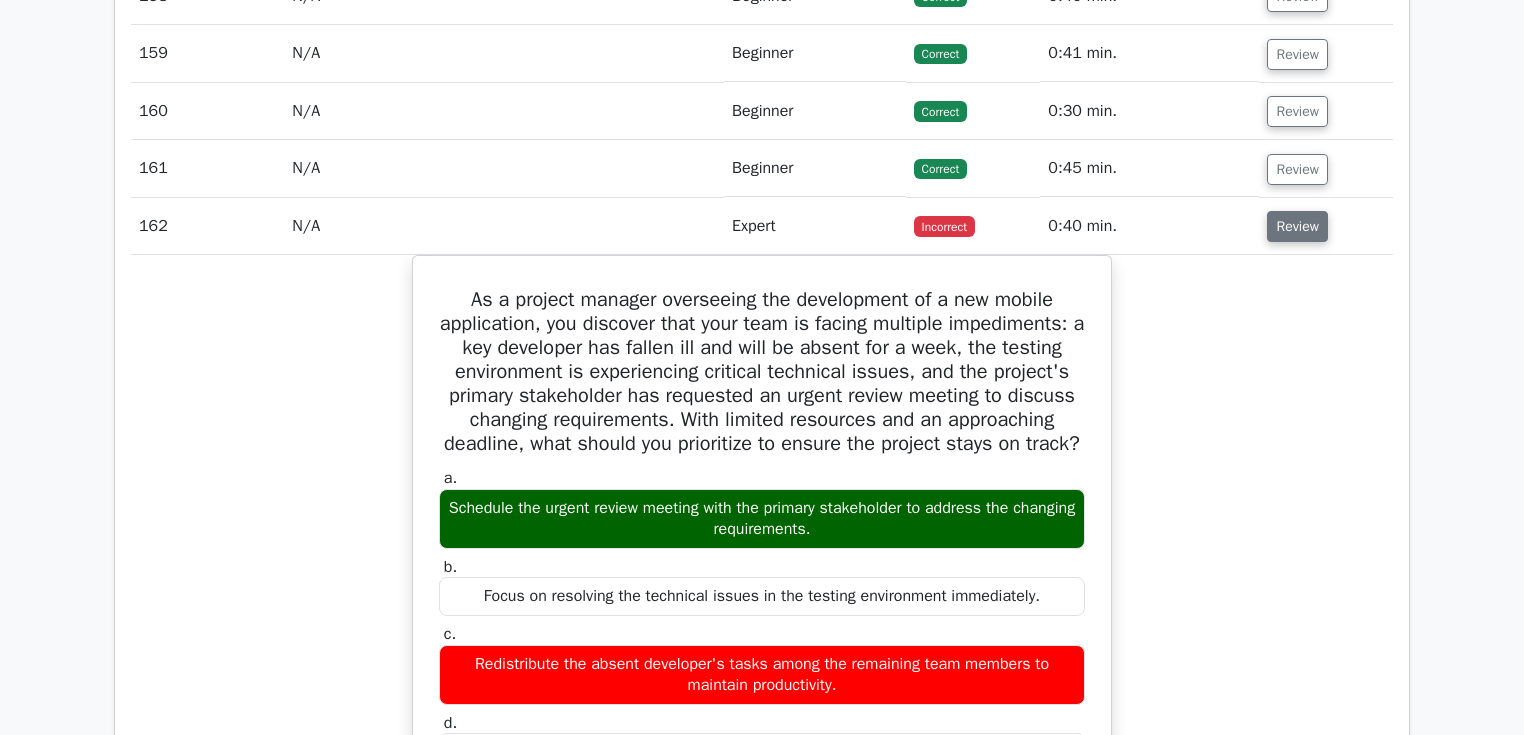 click on "Review" at bounding box center (1297, 226) 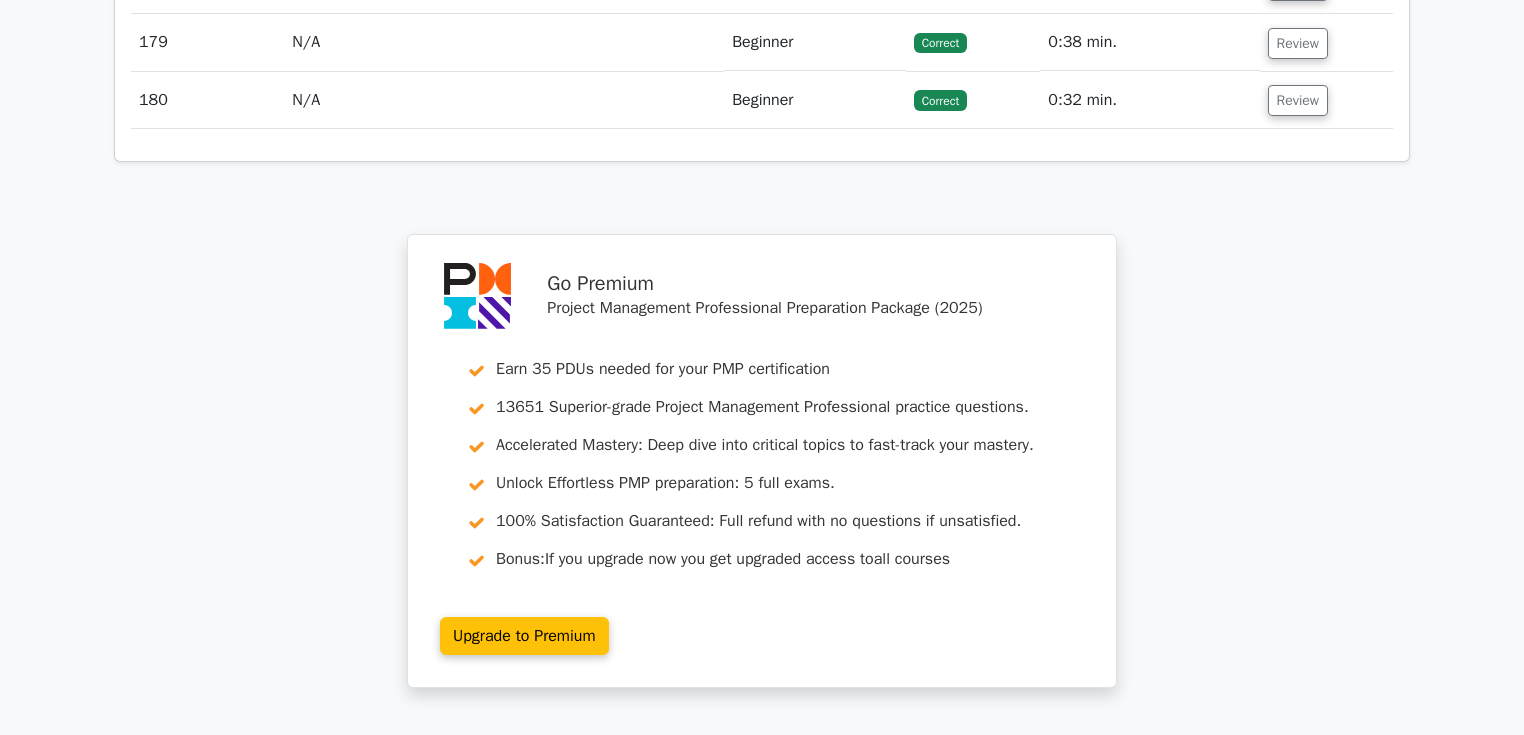 scroll, scrollTop: 12015, scrollLeft: 0, axis: vertical 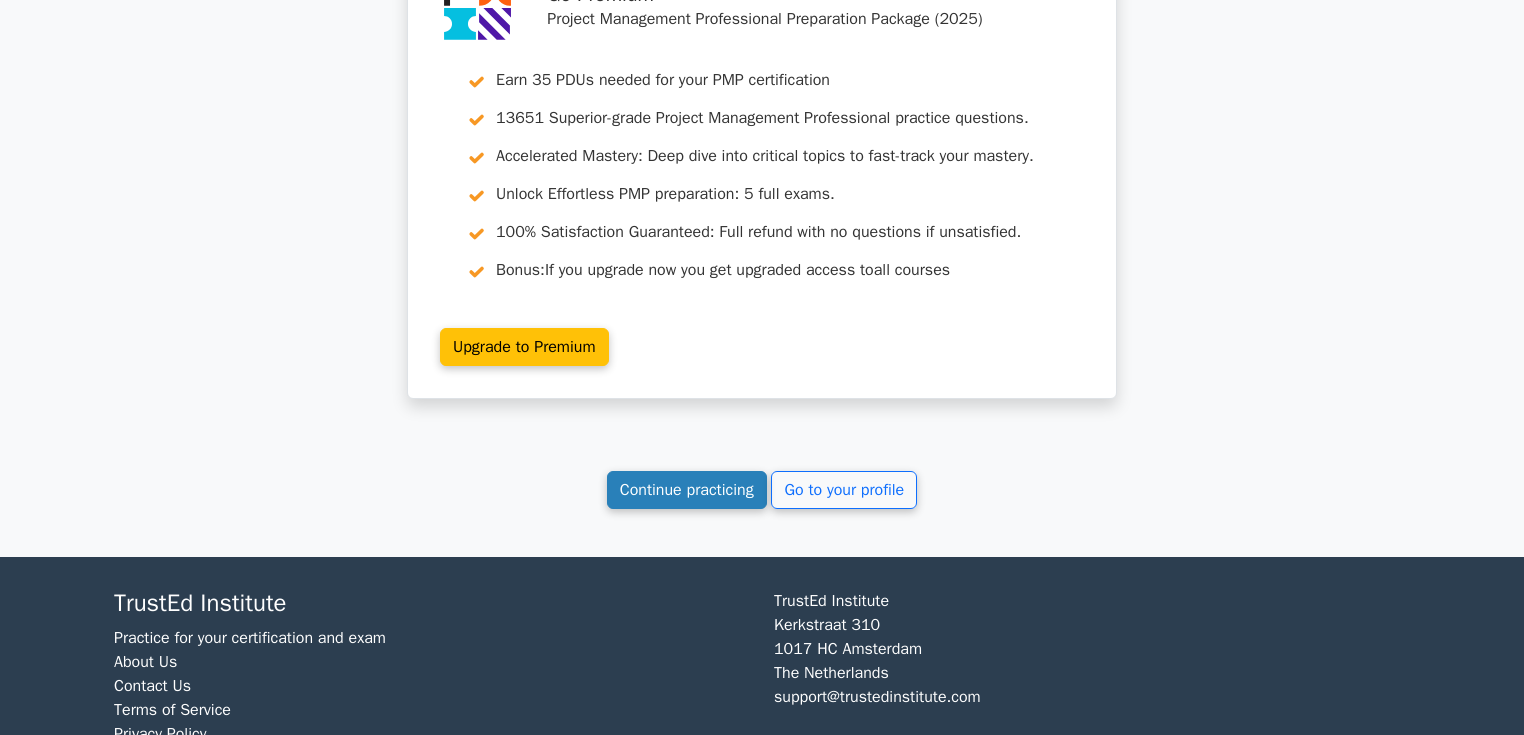 click on "Continue practicing" at bounding box center [687, 490] 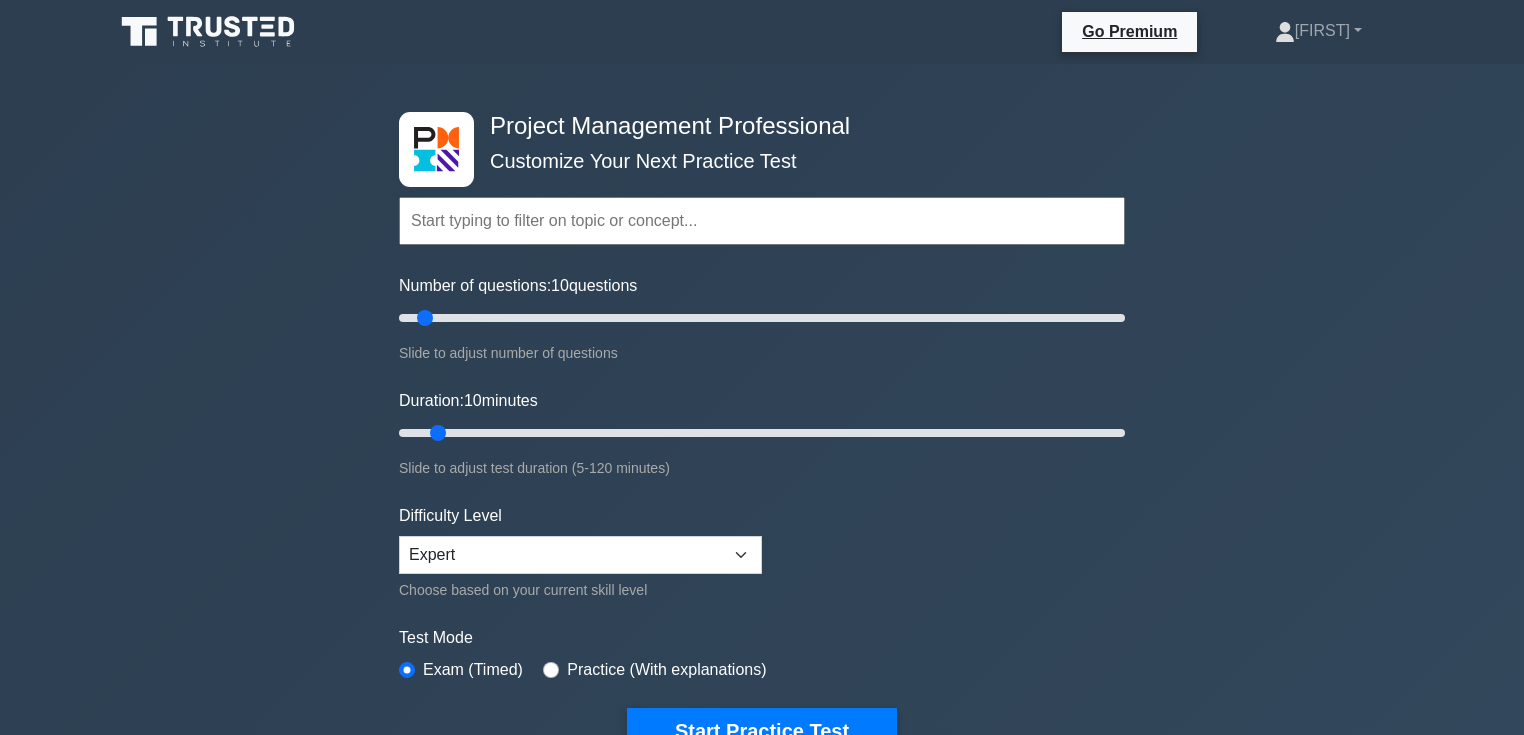 scroll, scrollTop: 0, scrollLeft: 0, axis: both 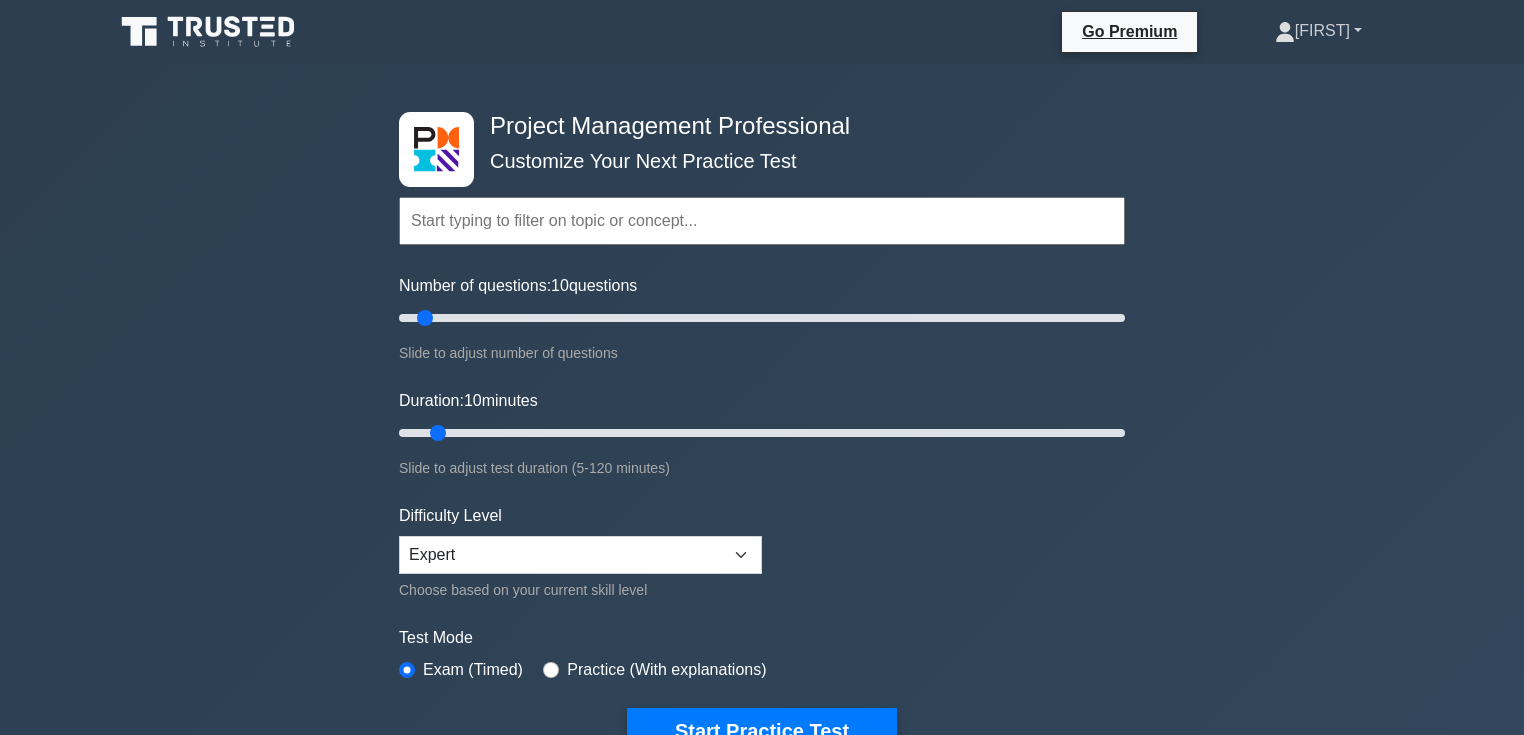 click on "[NAME]" at bounding box center [1318, 31] 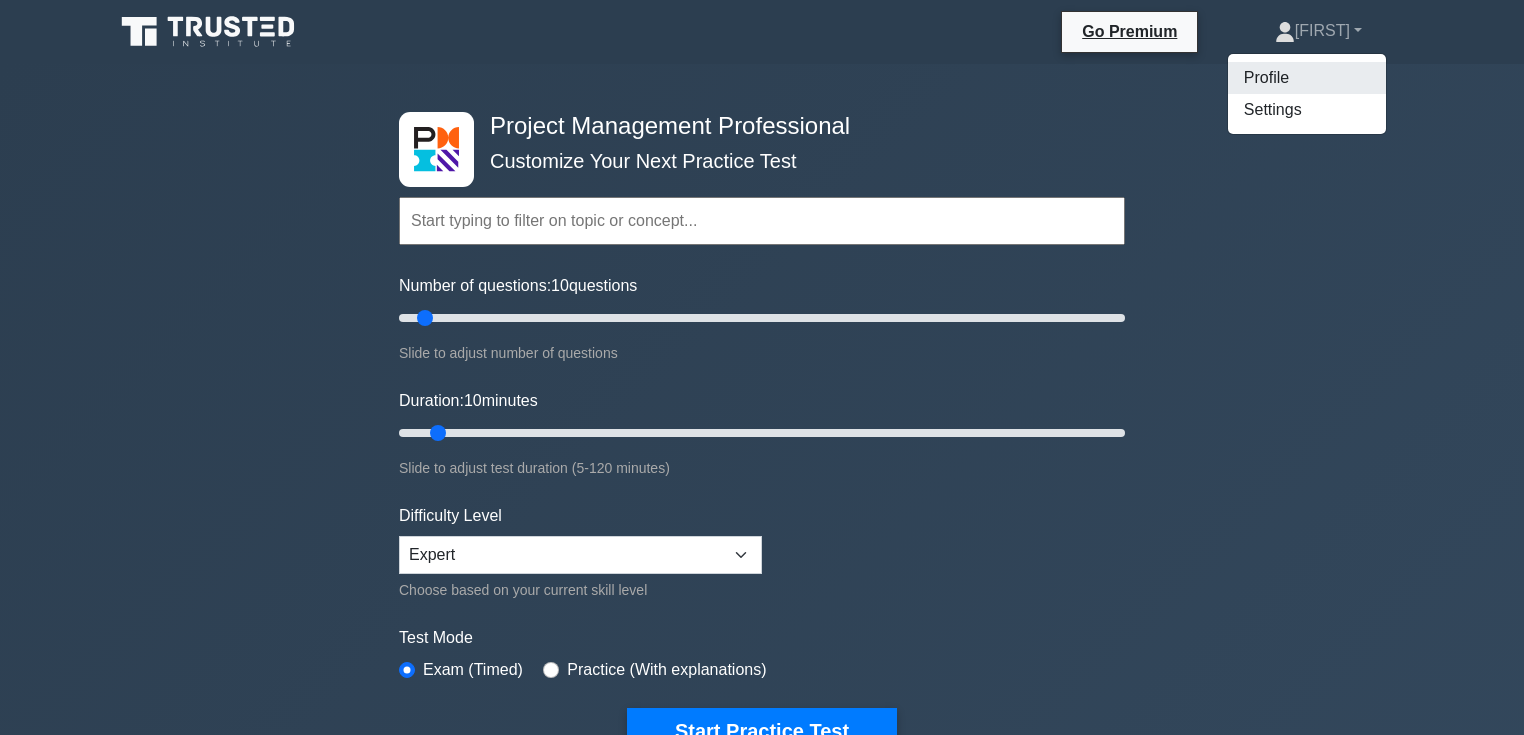 click on "Profile" at bounding box center [1307, 78] 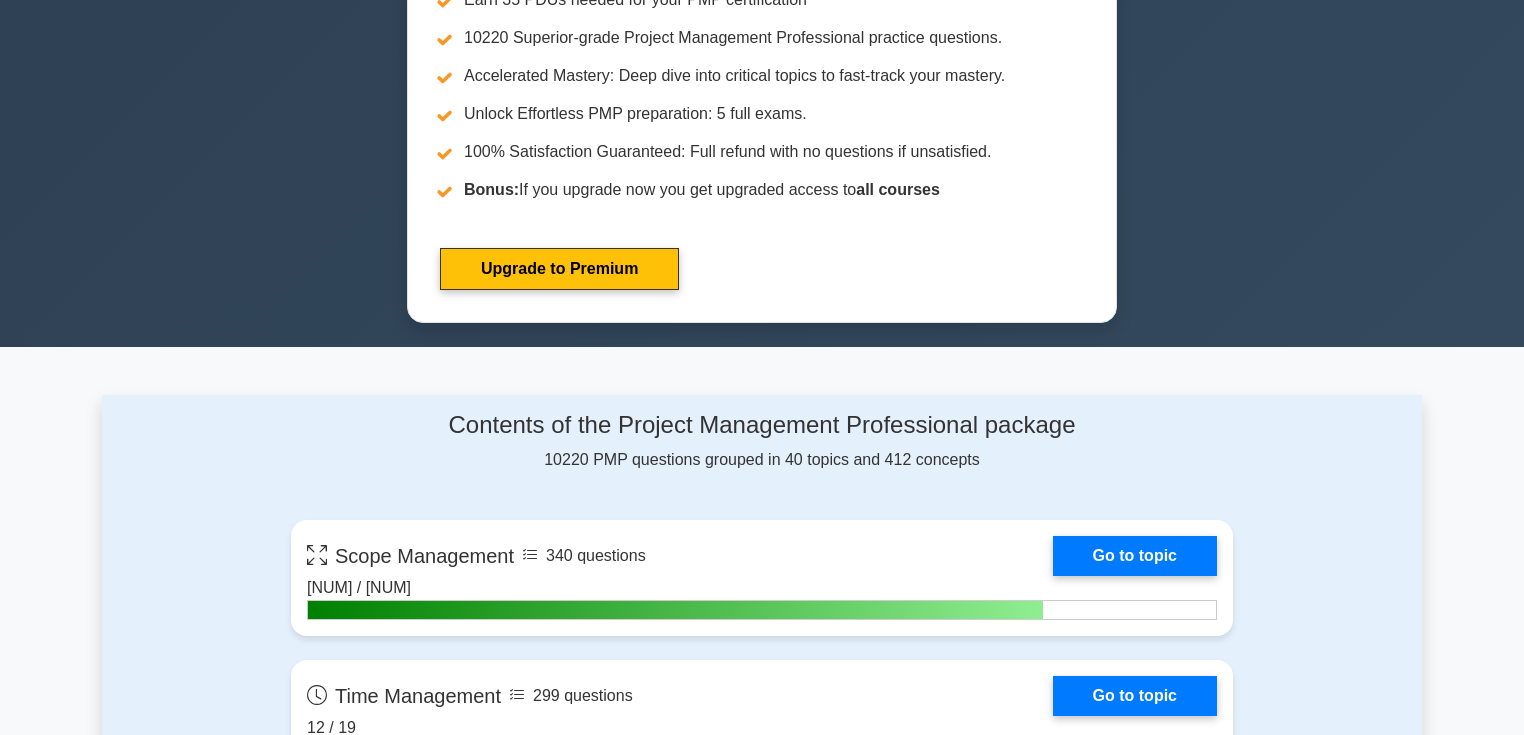 scroll, scrollTop: 1173, scrollLeft: 0, axis: vertical 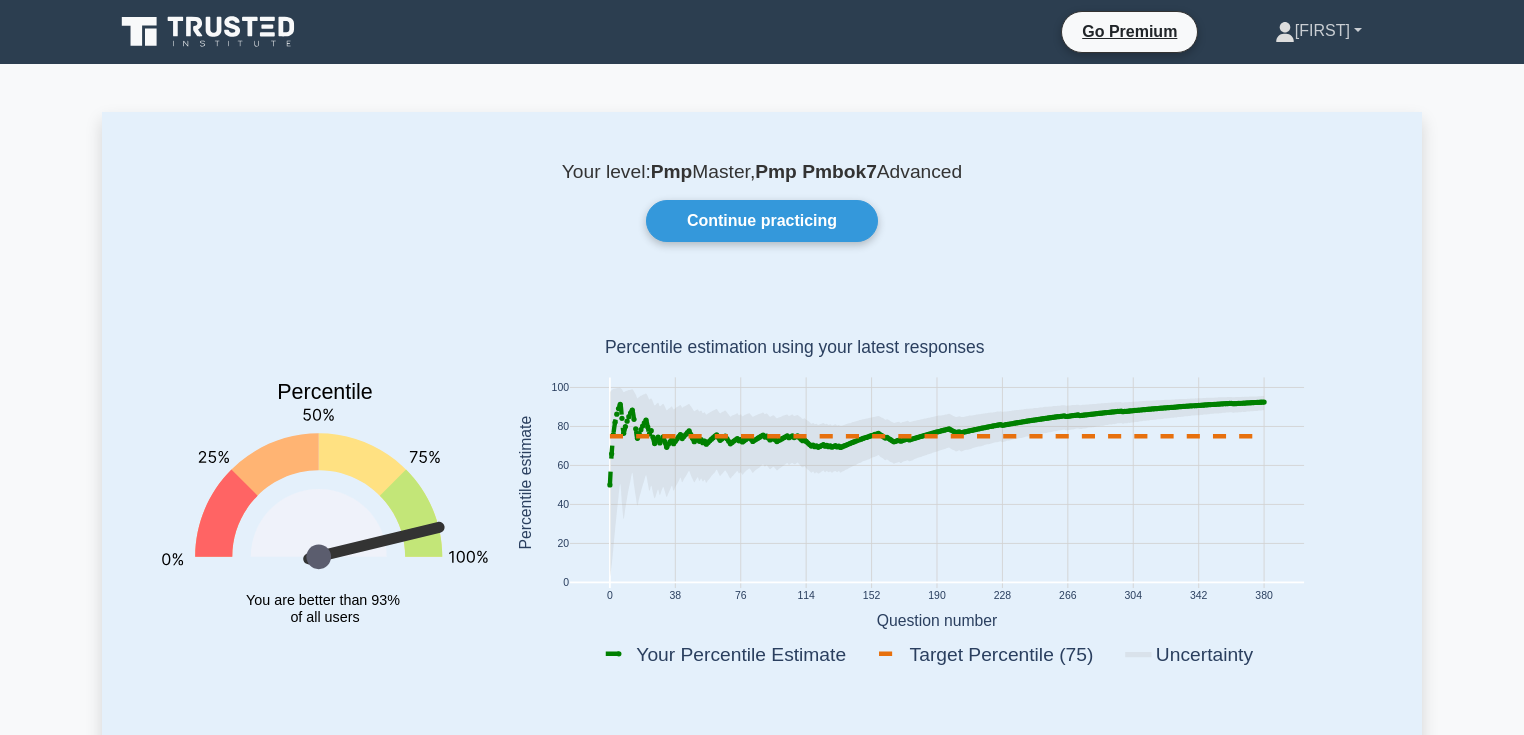 click on "[FIRST]" at bounding box center (1318, 31) 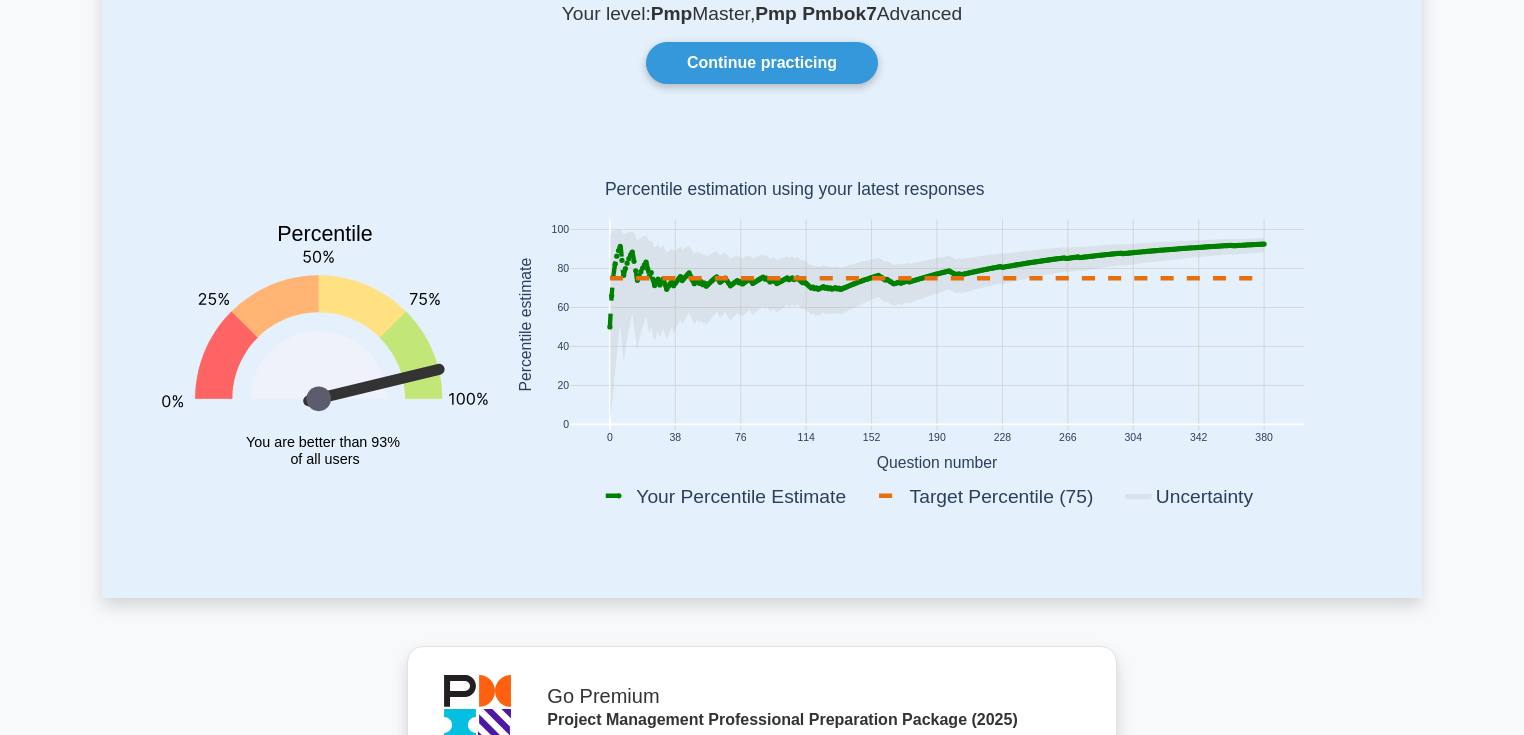 scroll, scrollTop: 0, scrollLeft: 0, axis: both 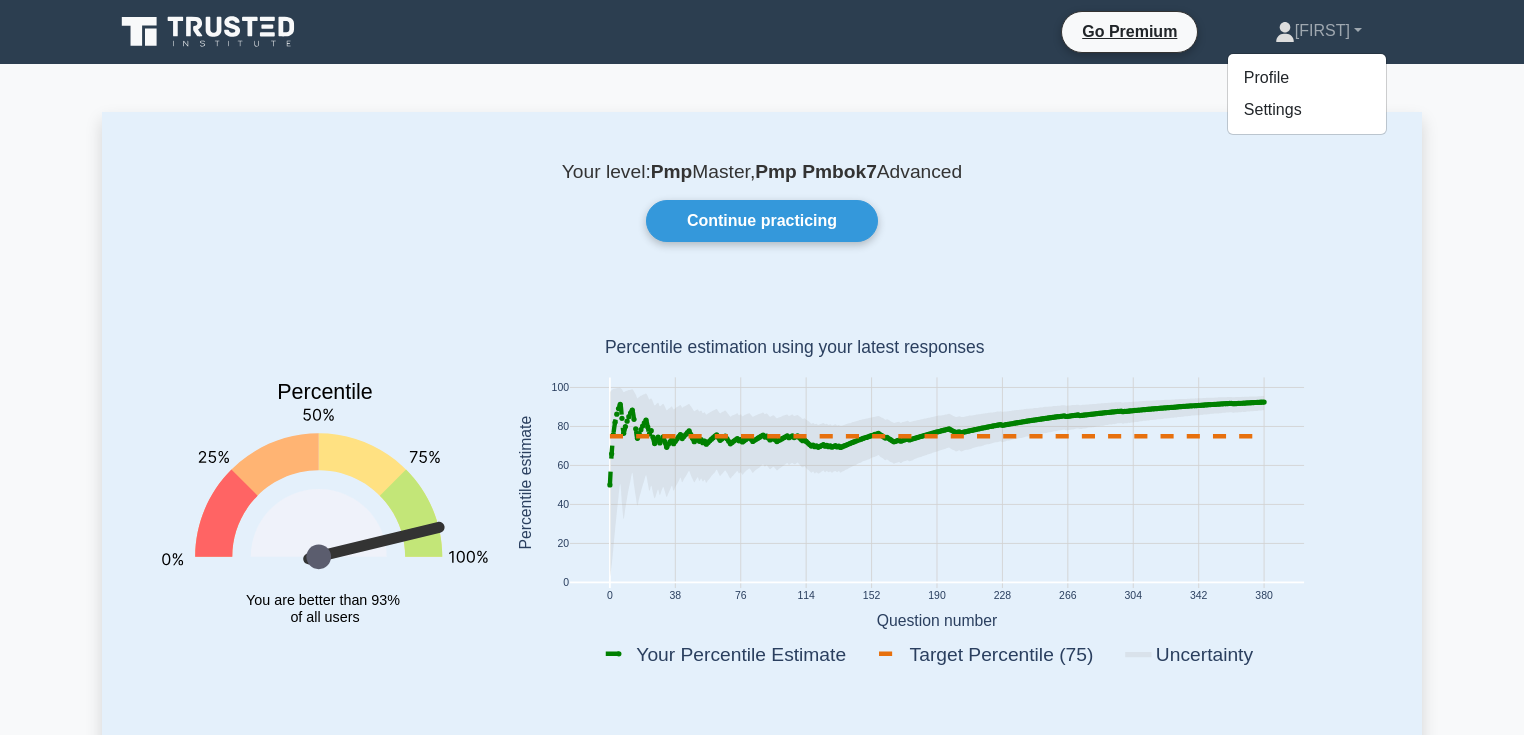 click 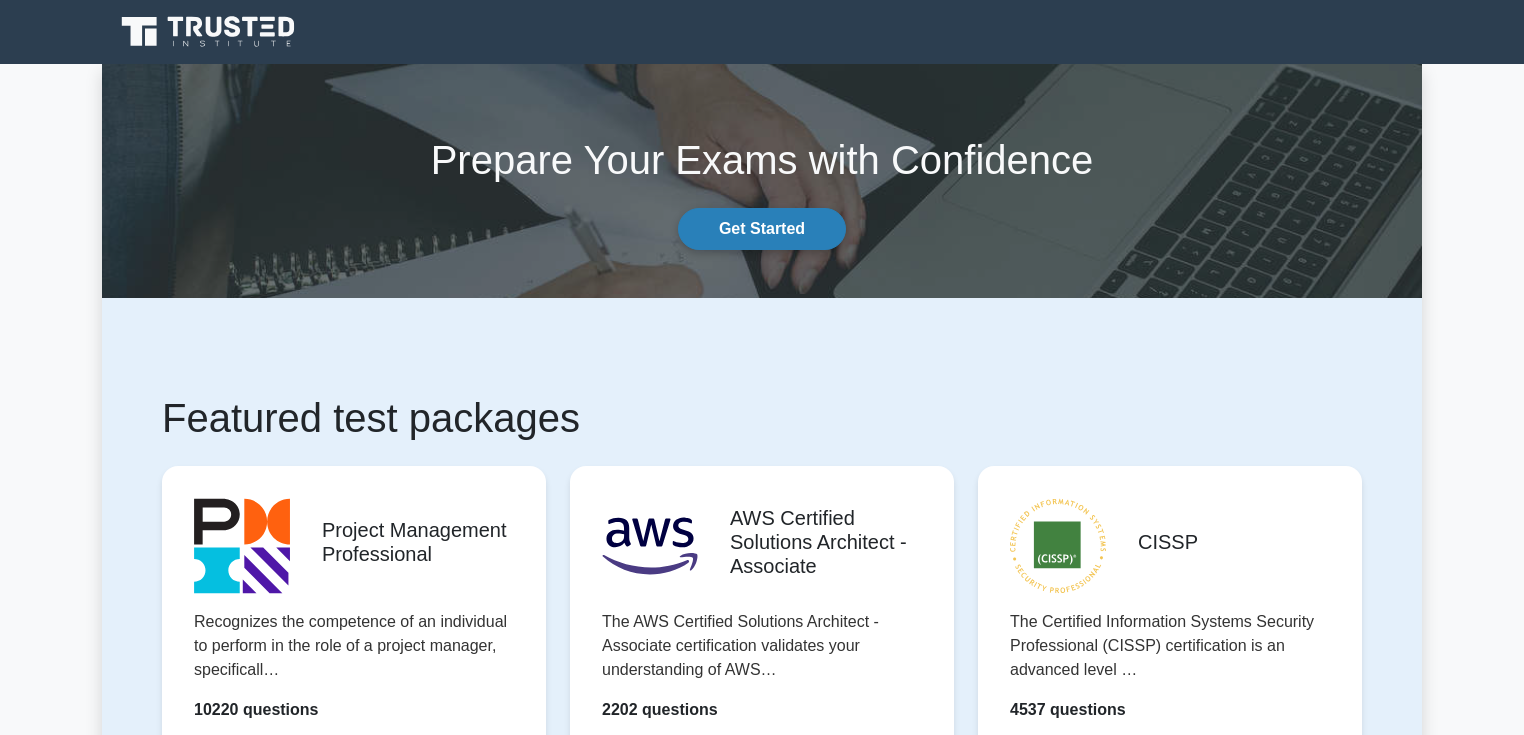 scroll, scrollTop: 0, scrollLeft: 0, axis: both 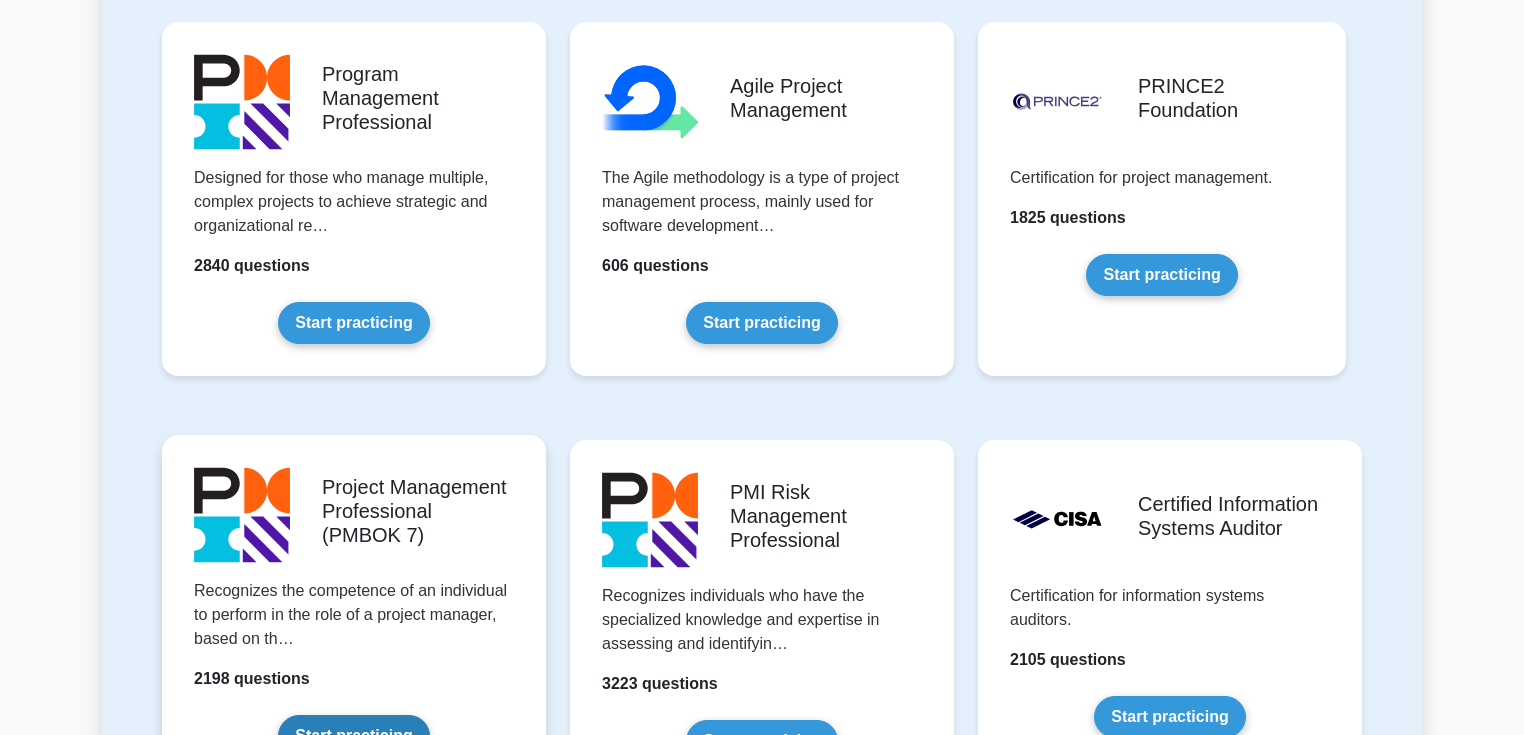 click on "Start practicing" at bounding box center (353, 736) 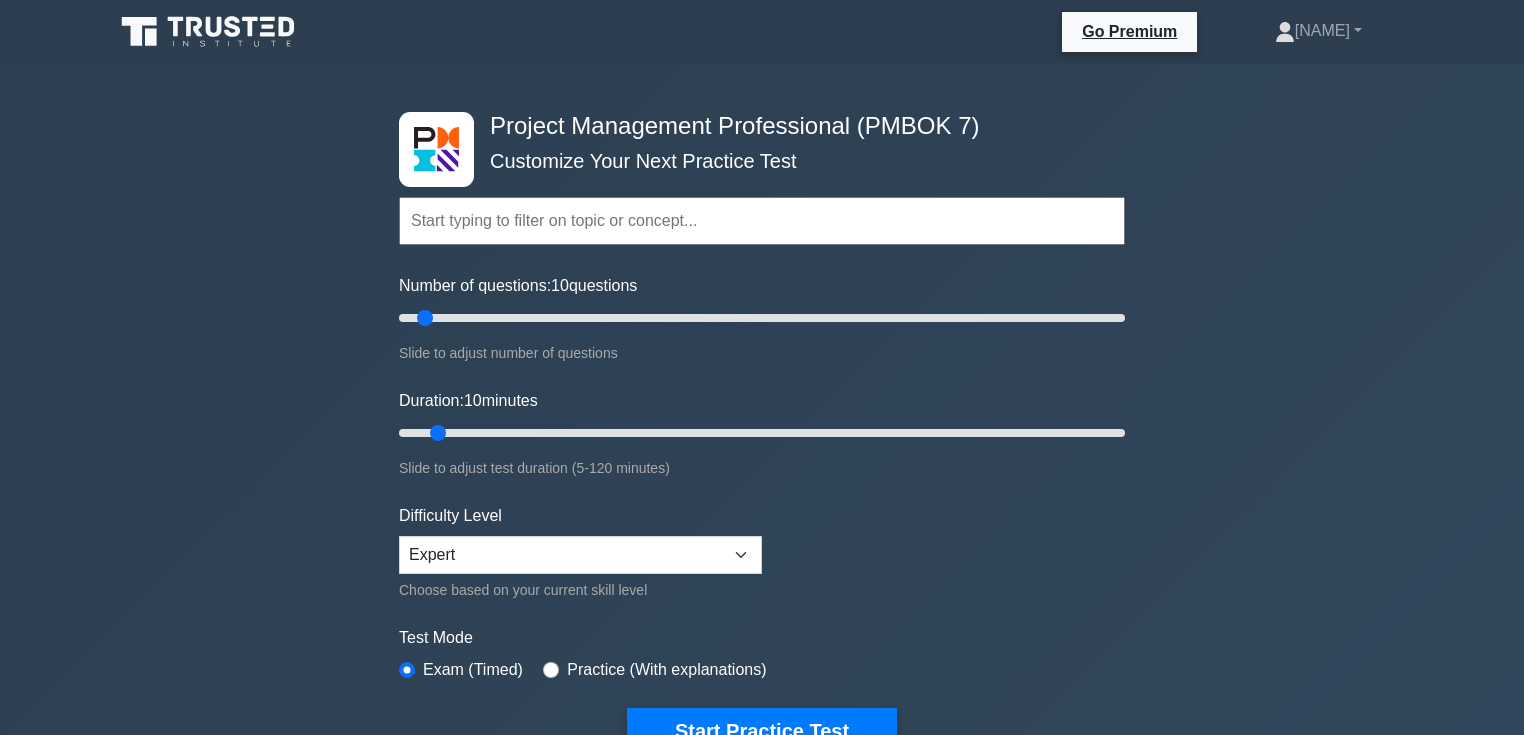 scroll, scrollTop: 0, scrollLeft: 0, axis: both 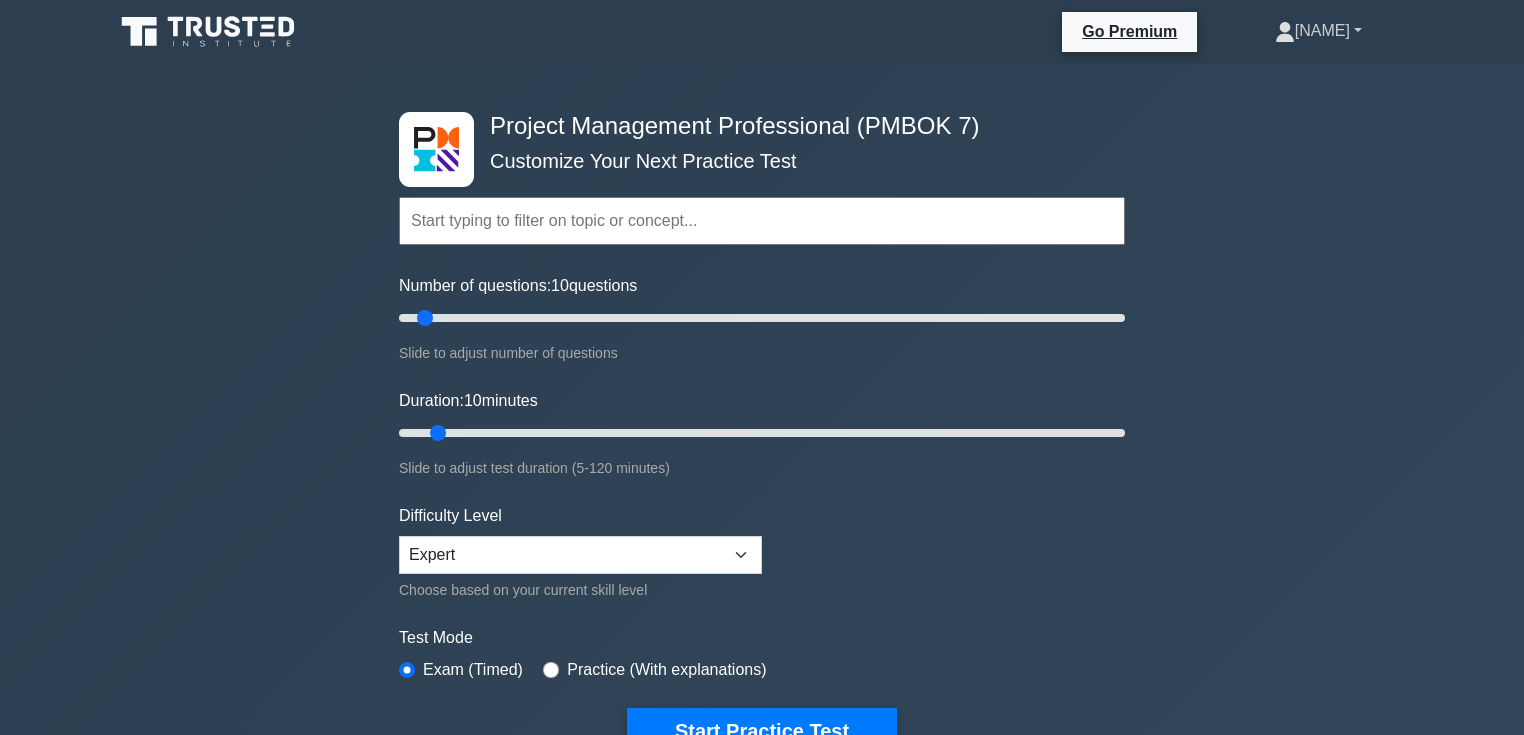 click on "[NAME]" at bounding box center [1318, 31] 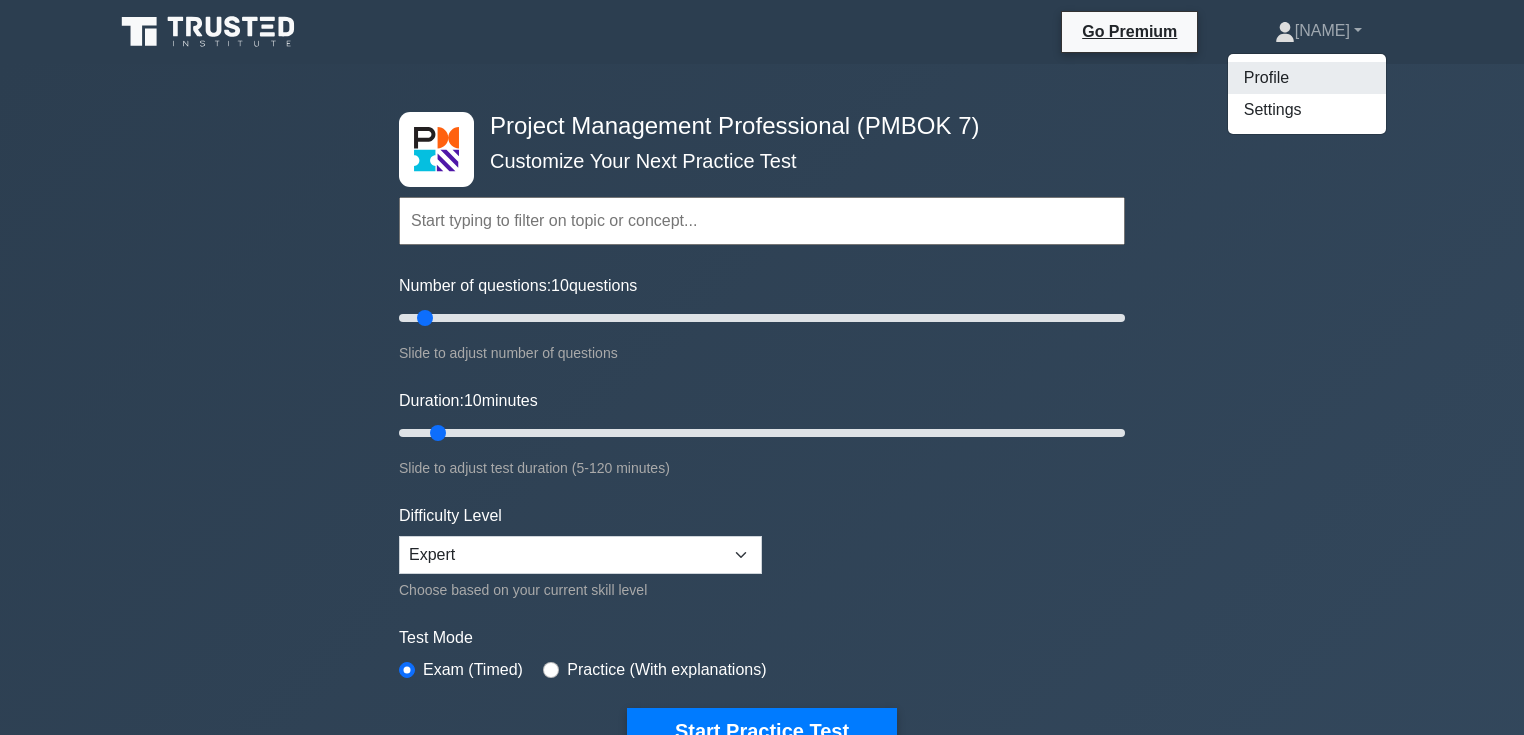 click on "Profile" at bounding box center [1307, 78] 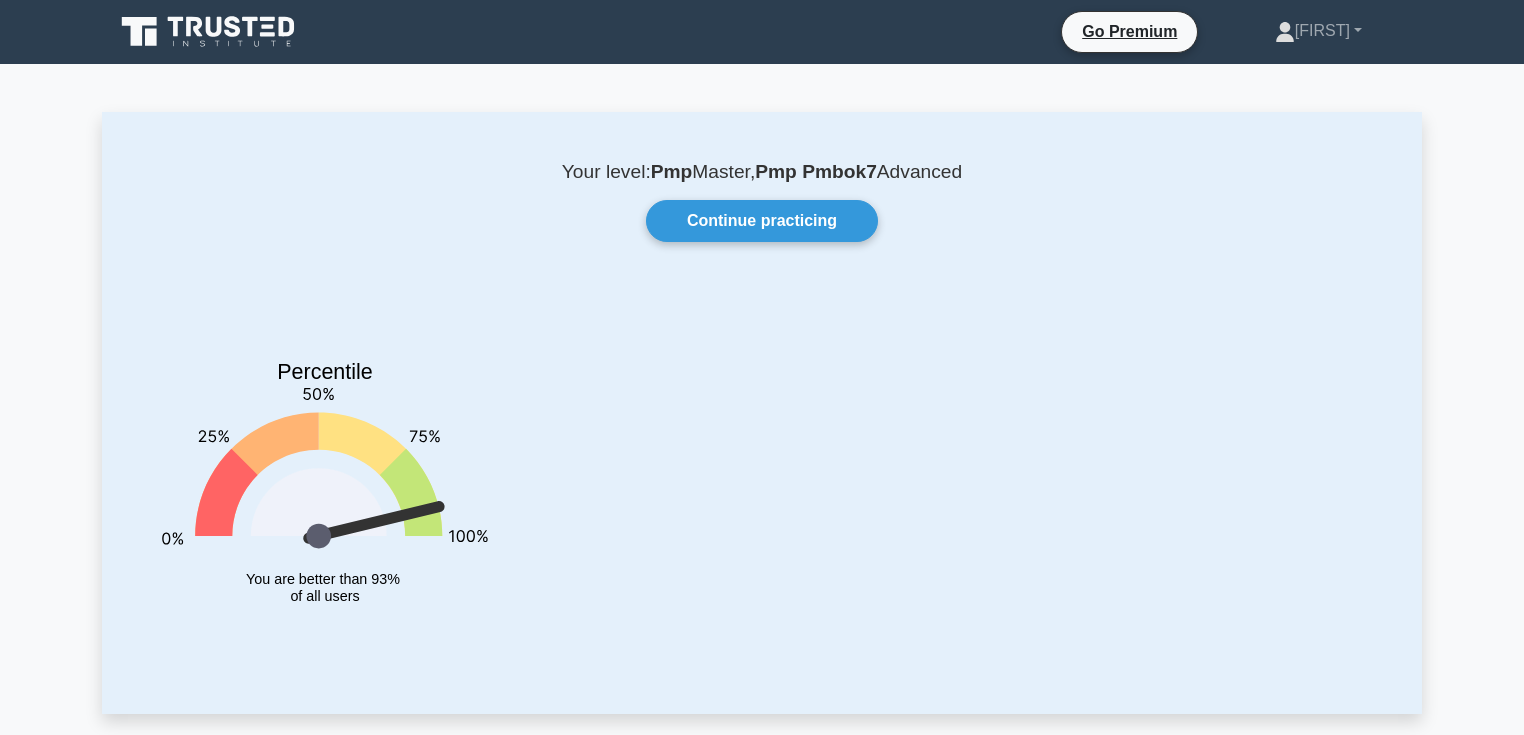 scroll, scrollTop: 0, scrollLeft: 0, axis: both 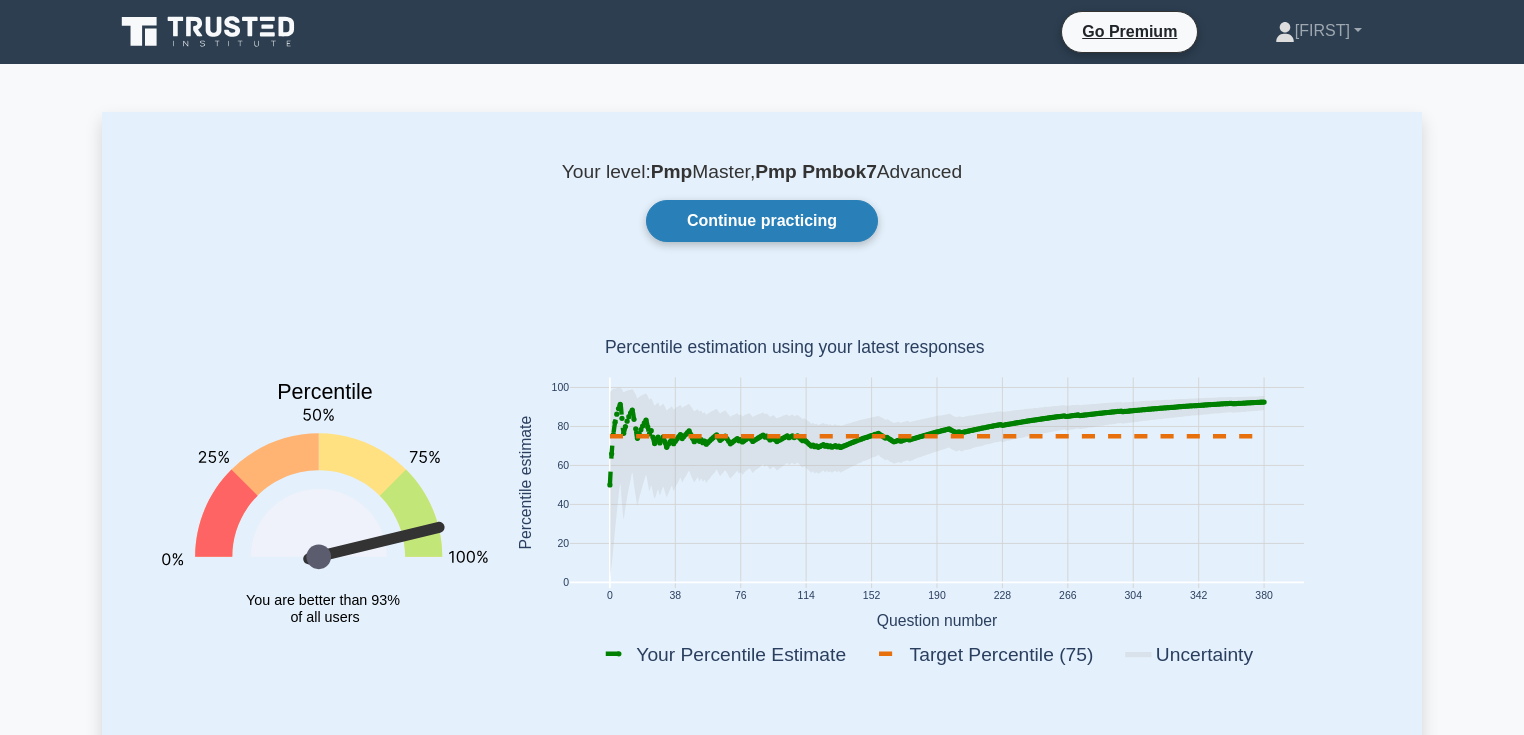 click on "Continue practicing" at bounding box center [762, 221] 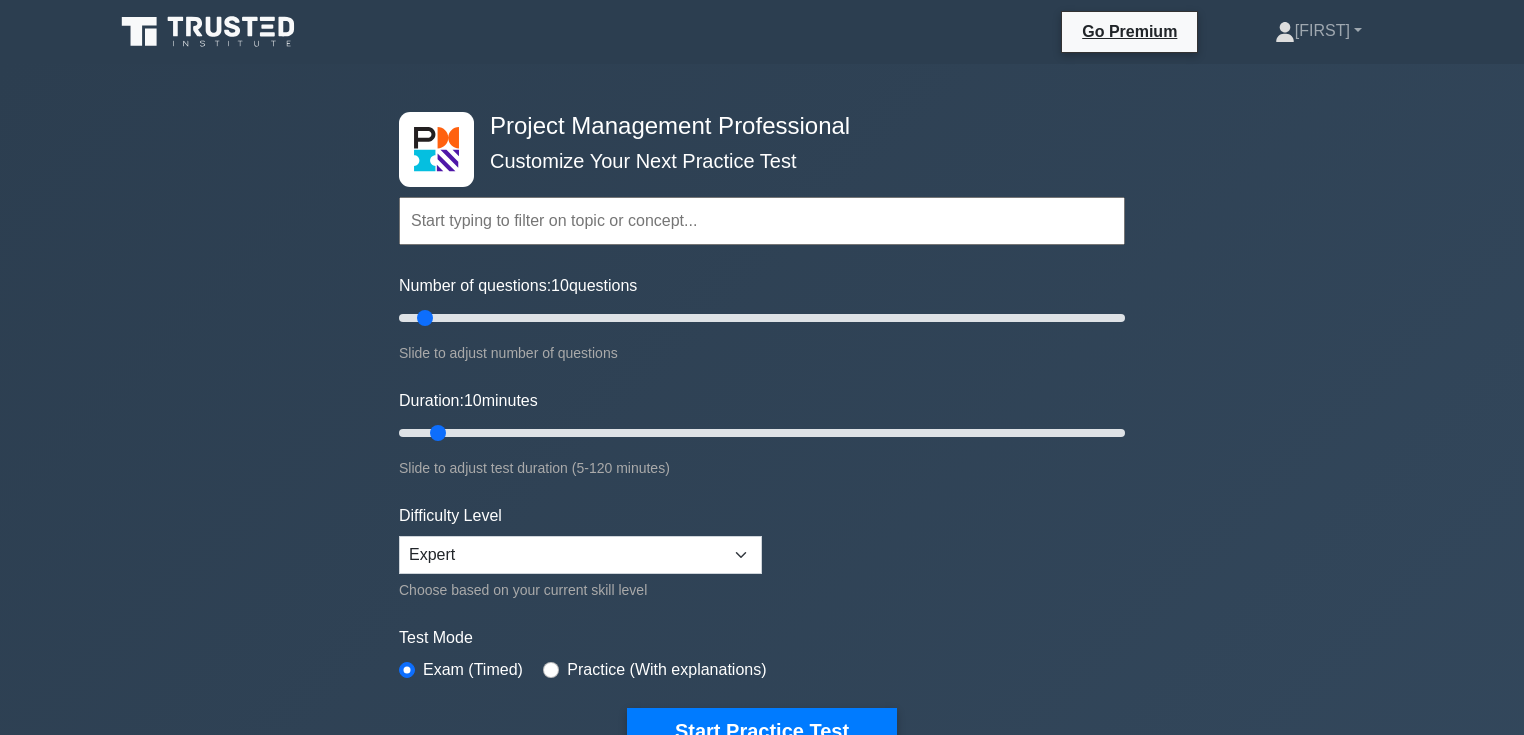 scroll, scrollTop: 0, scrollLeft: 0, axis: both 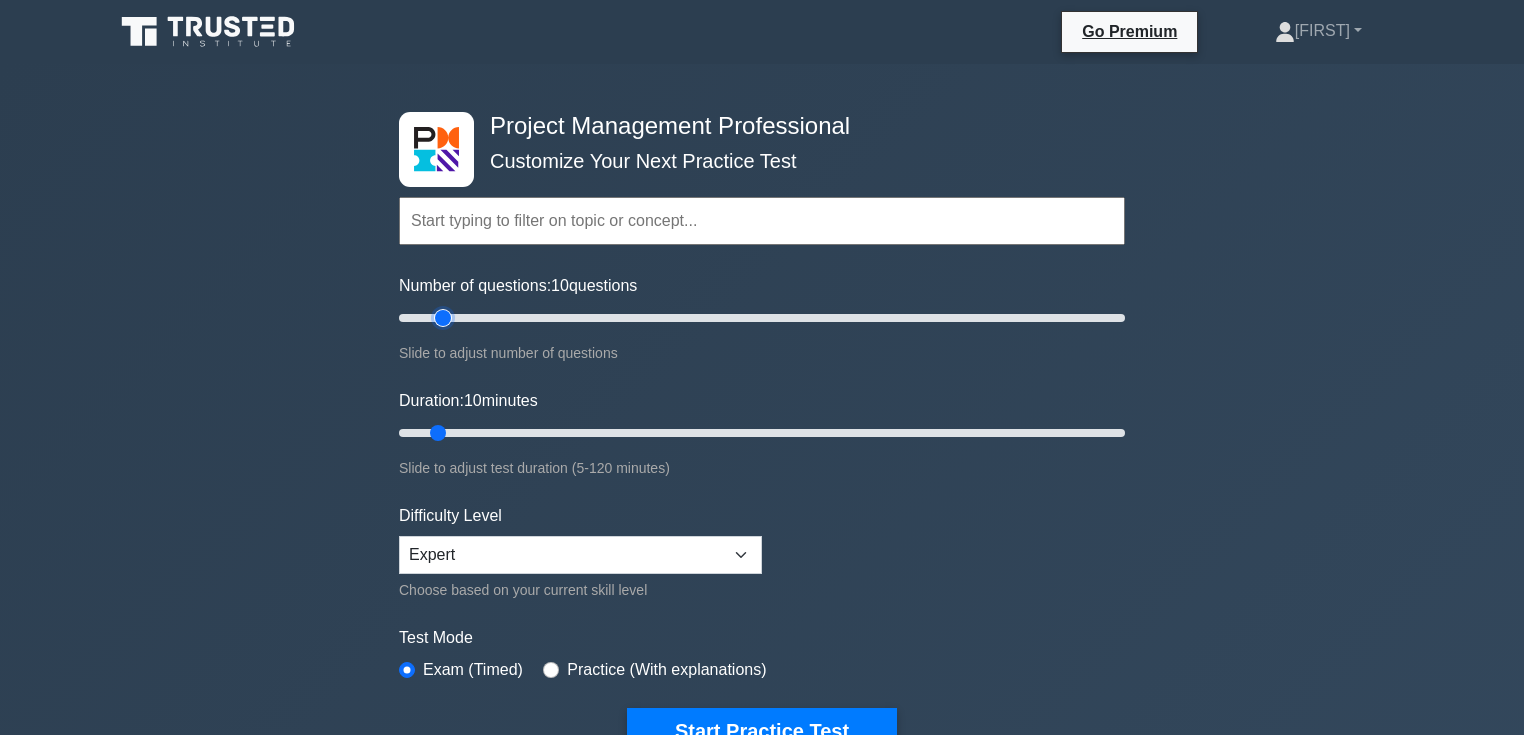 type on "15" 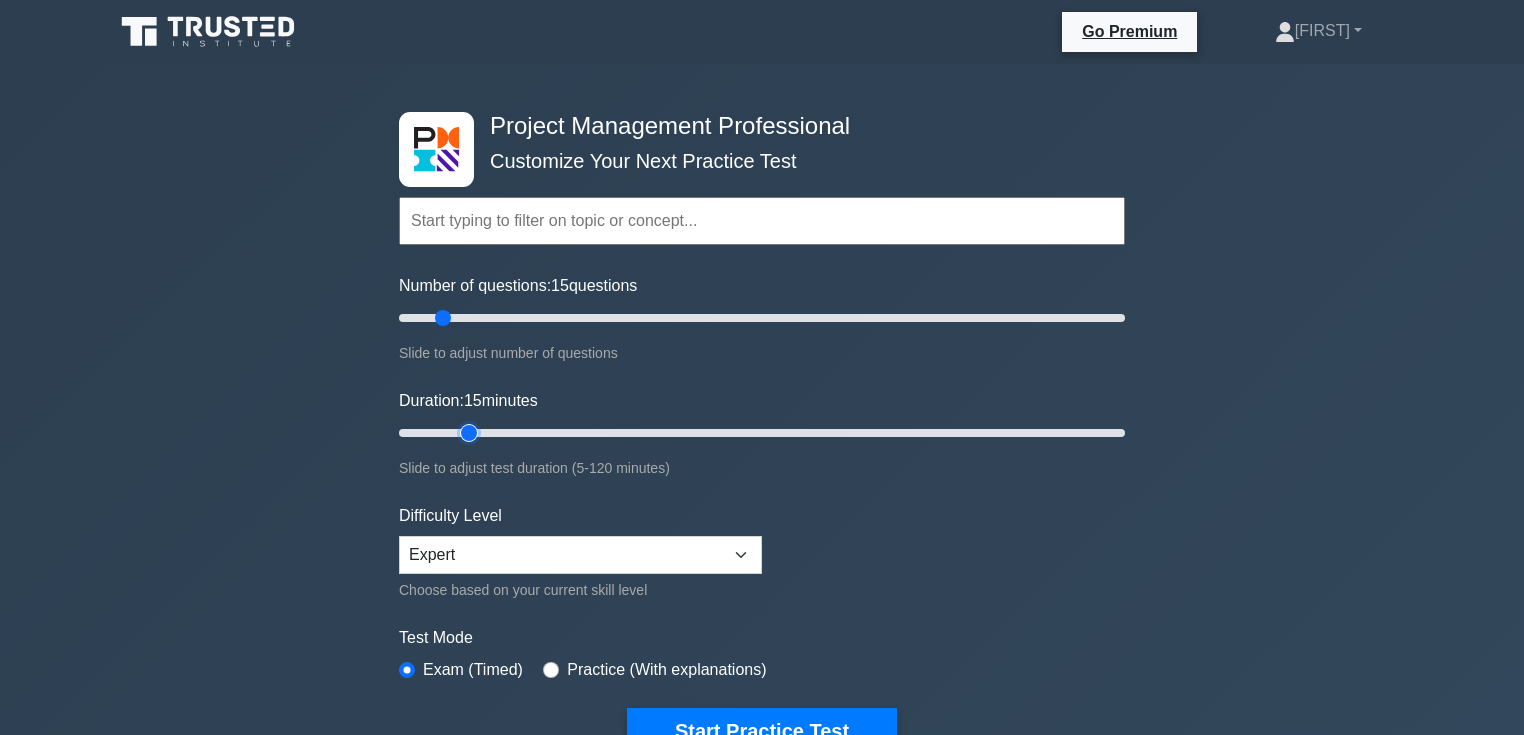 type on "15" 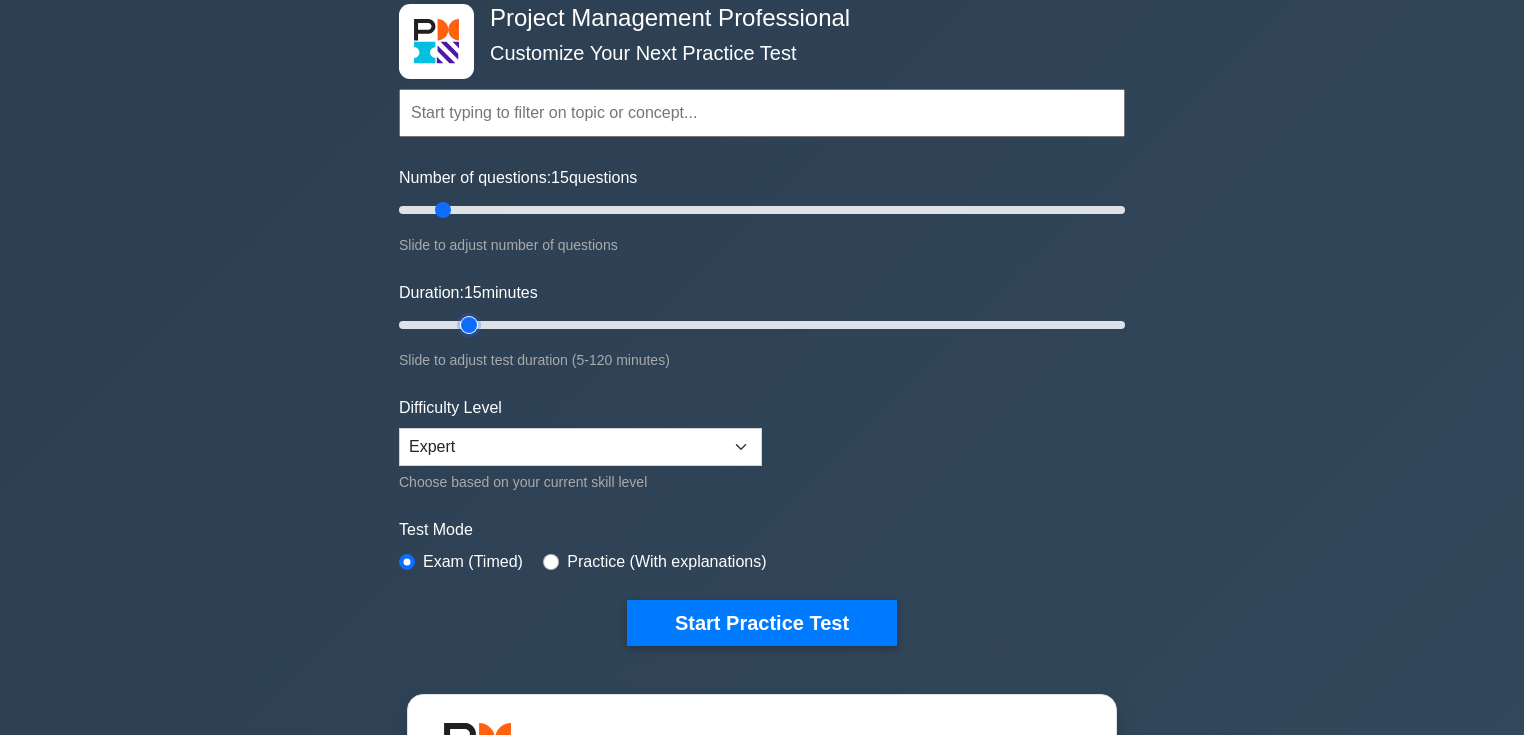 scroll, scrollTop: 213, scrollLeft: 0, axis: vertical 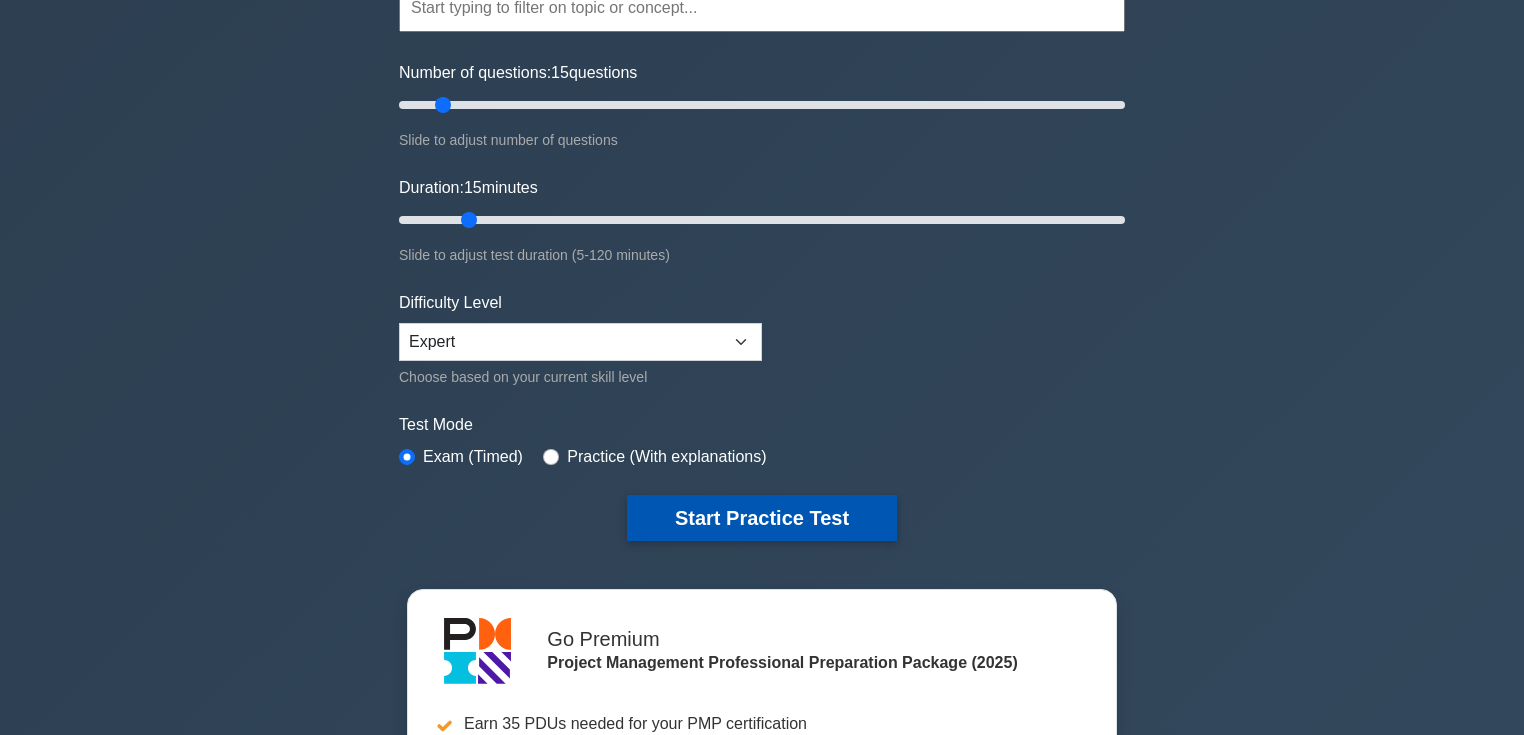 click on "Start Practice Test" at bounding box center (762, 518) 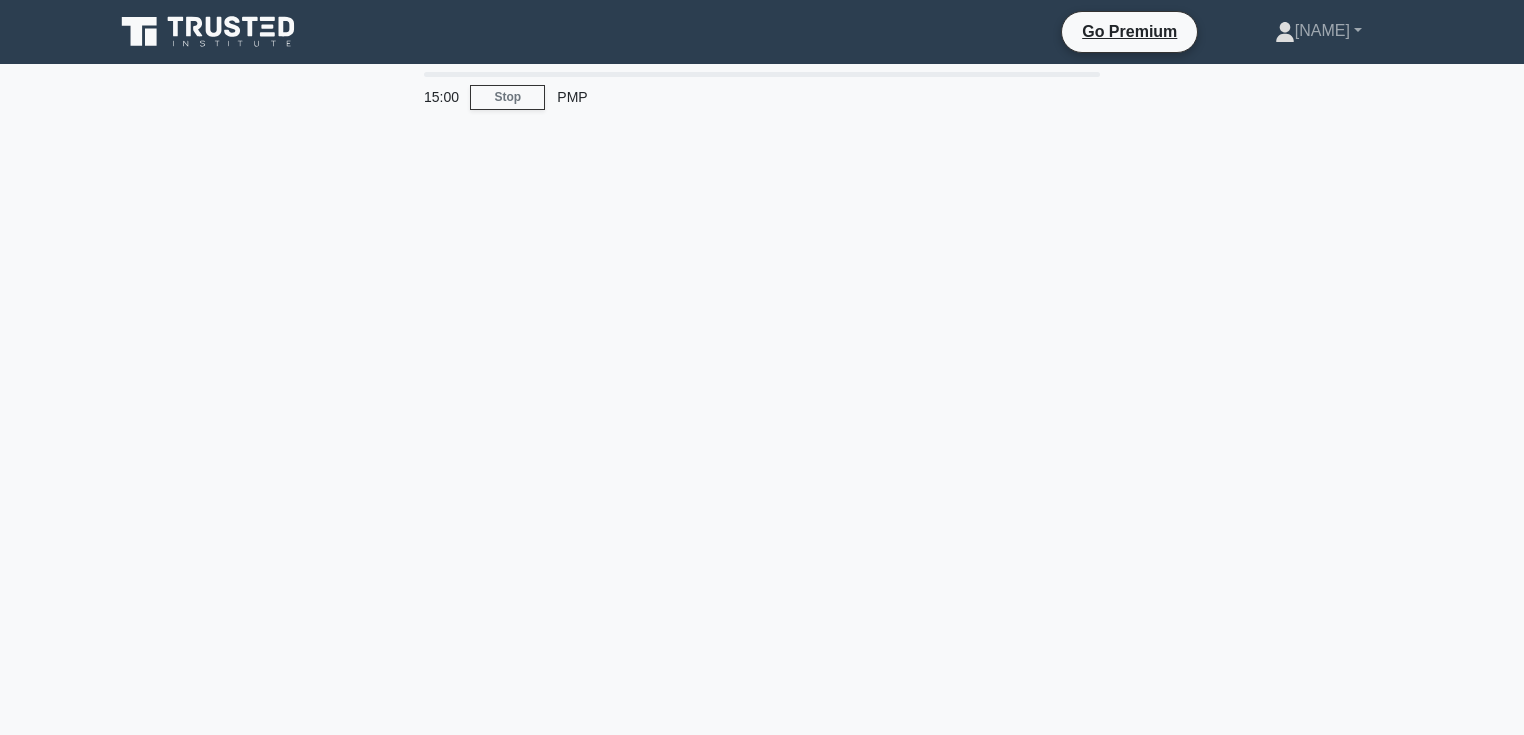 scroll, scrollTop: 0, scrollLeft: 0, axis: both 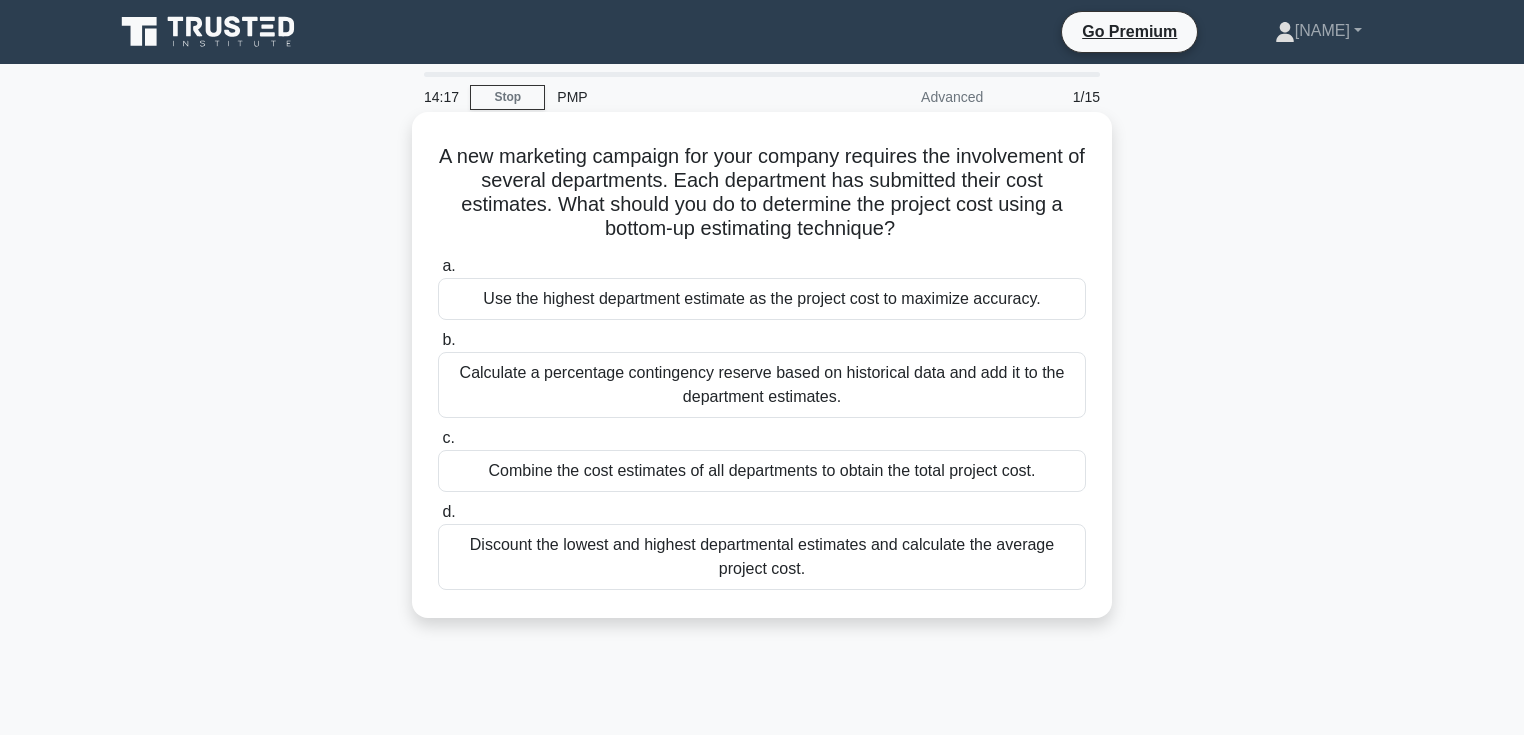 click on "Combine the cost estimates of all departments to obtain the total project cost." at bounding box center (762, 471) 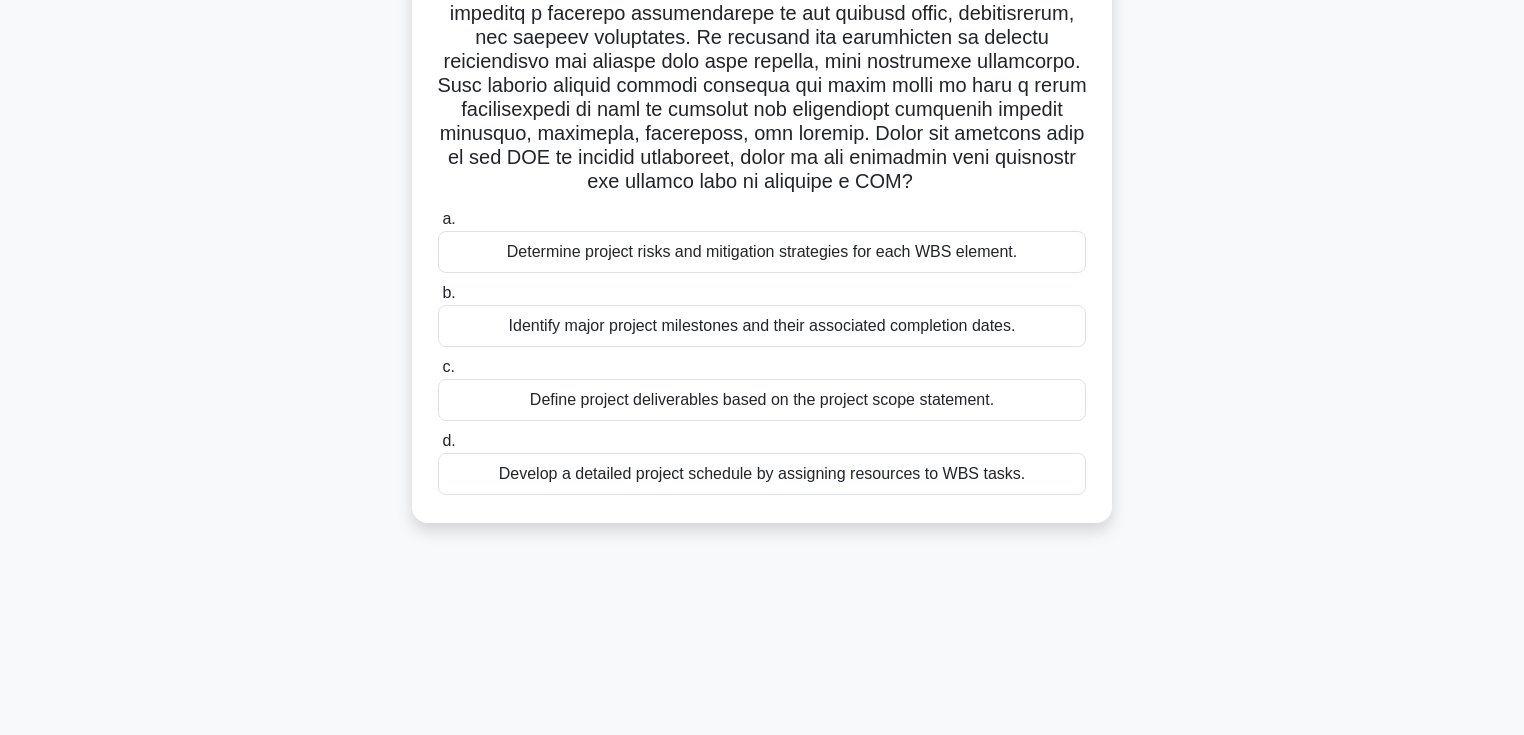 scroll, scrollTop: 345, scrollLeft: 0, axis: vertical 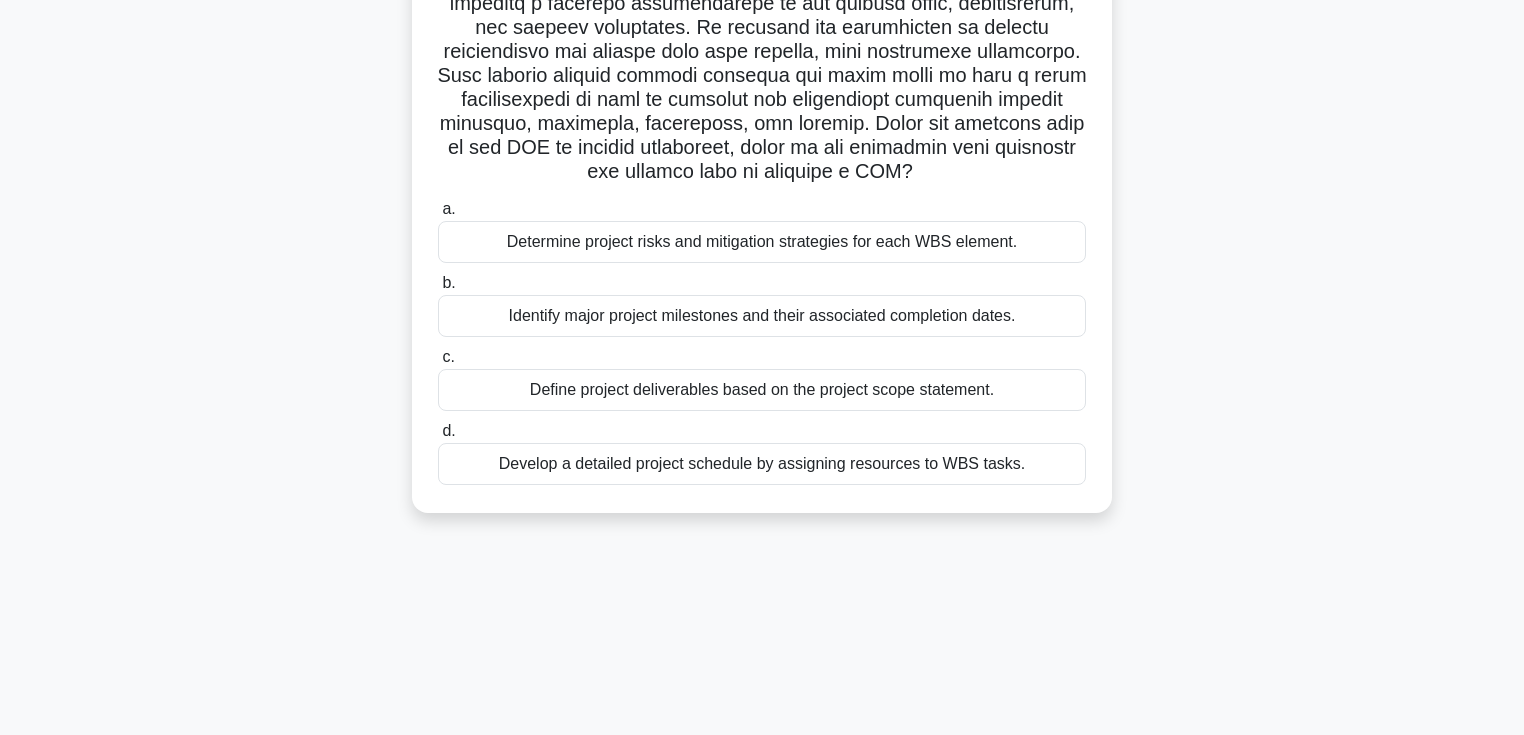 click on "Develop a detailed project schedule by assigning resources to WBS tasks." at bounding box center (762, 464) 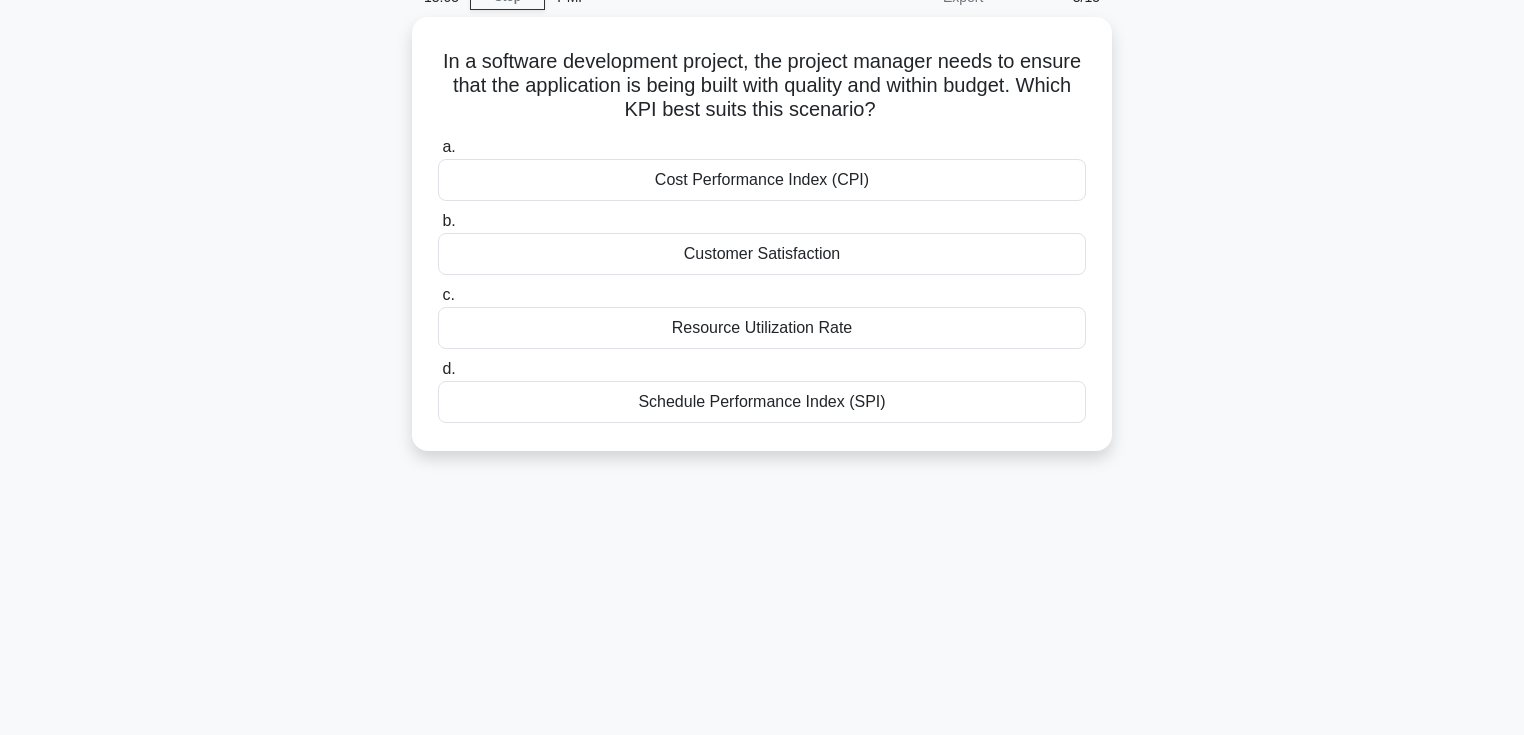 scroll, scrollTop: 0, scrollLeft: 0, axis: both 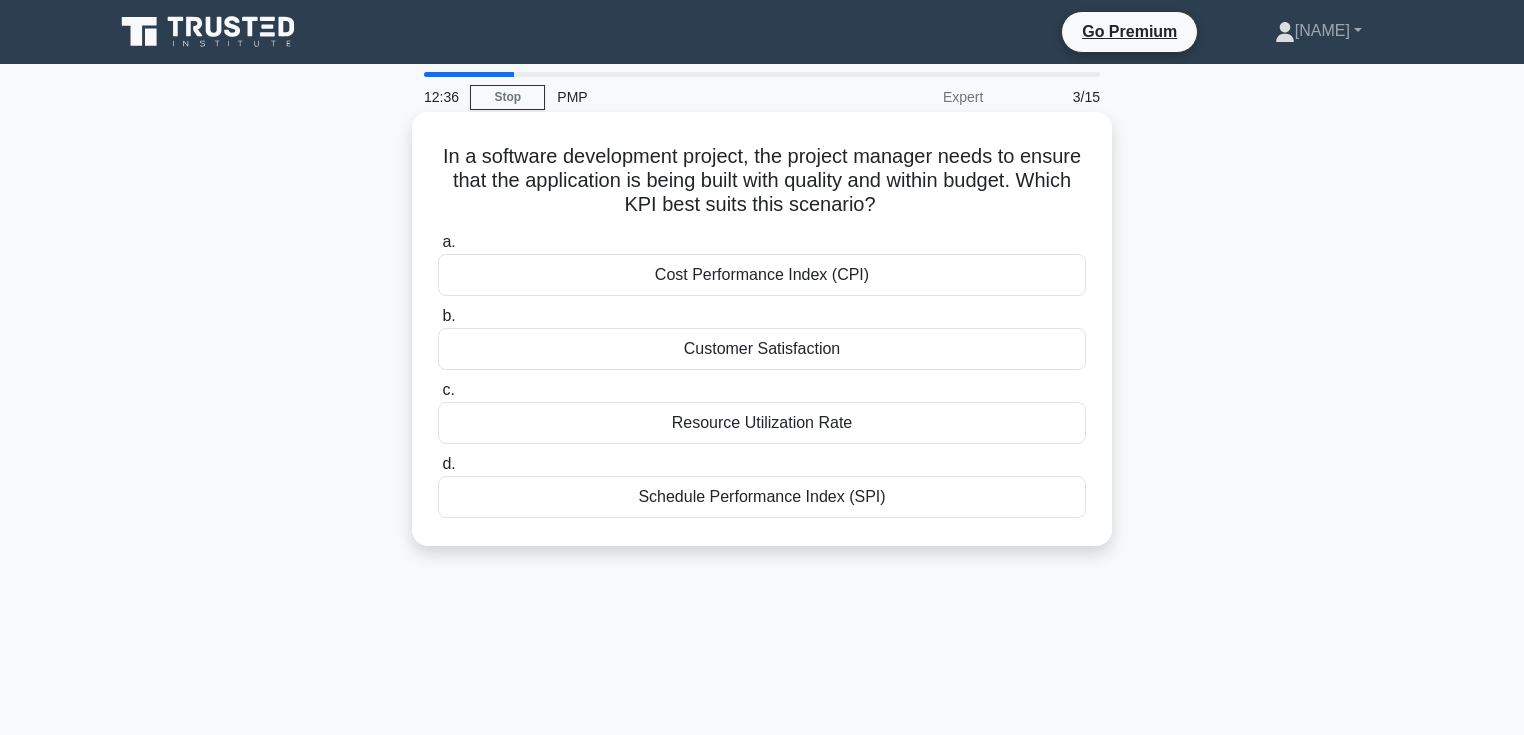 click on "Cost Performance Index (CPI)" at bounding box center (762, 275) 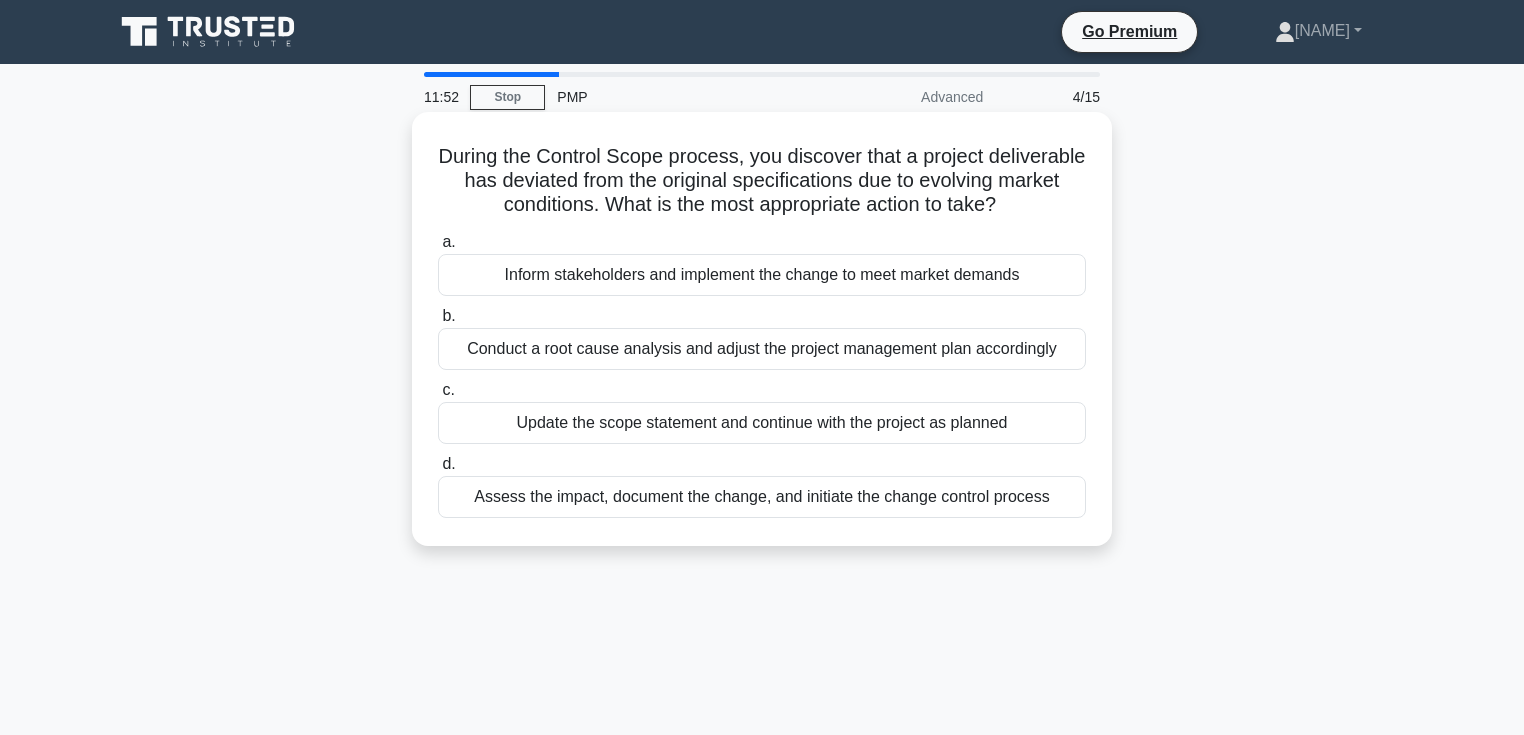 click on "Assess the impact, document the change, and initiate the change control process" at bounding box center [762, 497] 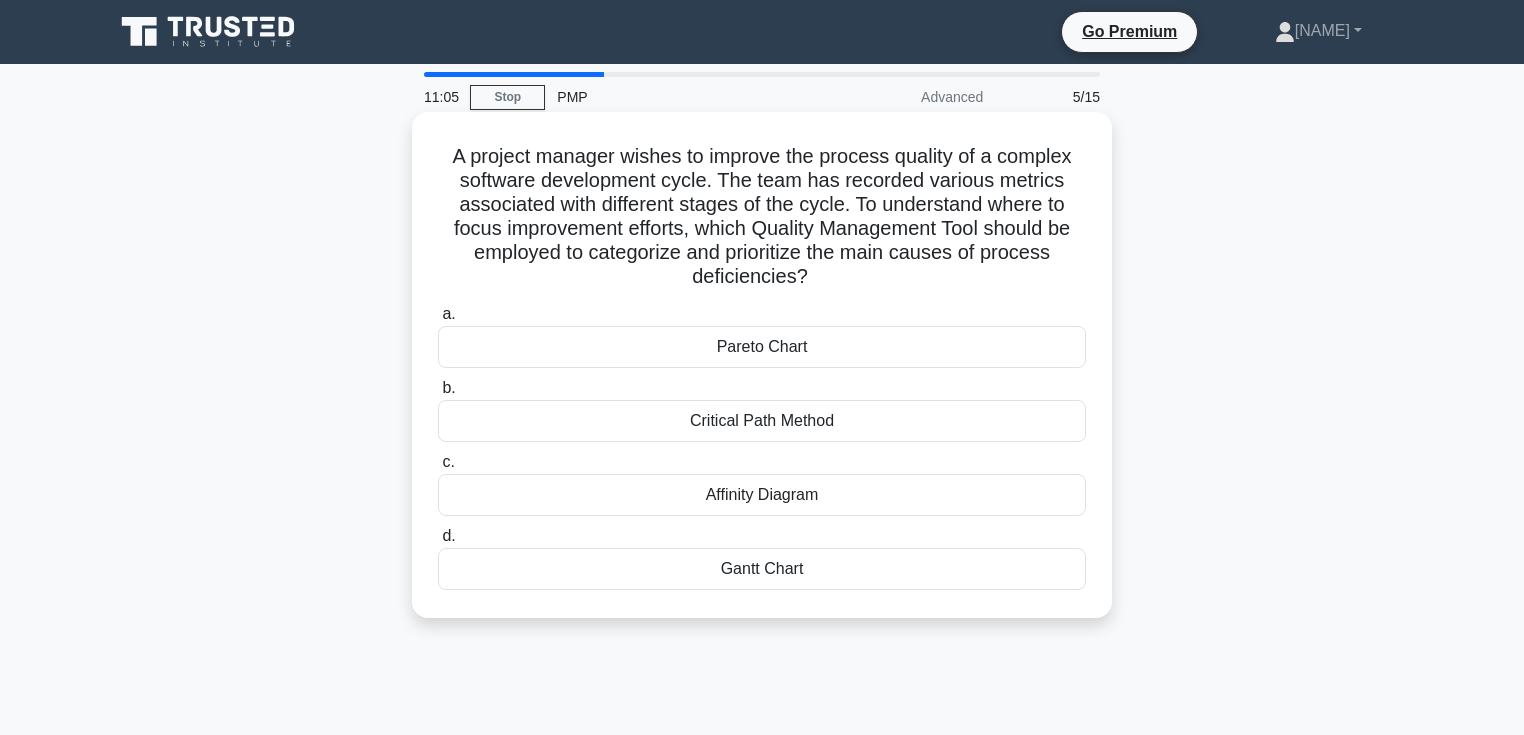 click on "Affinity Diagram" at bounding box center (762, 495) 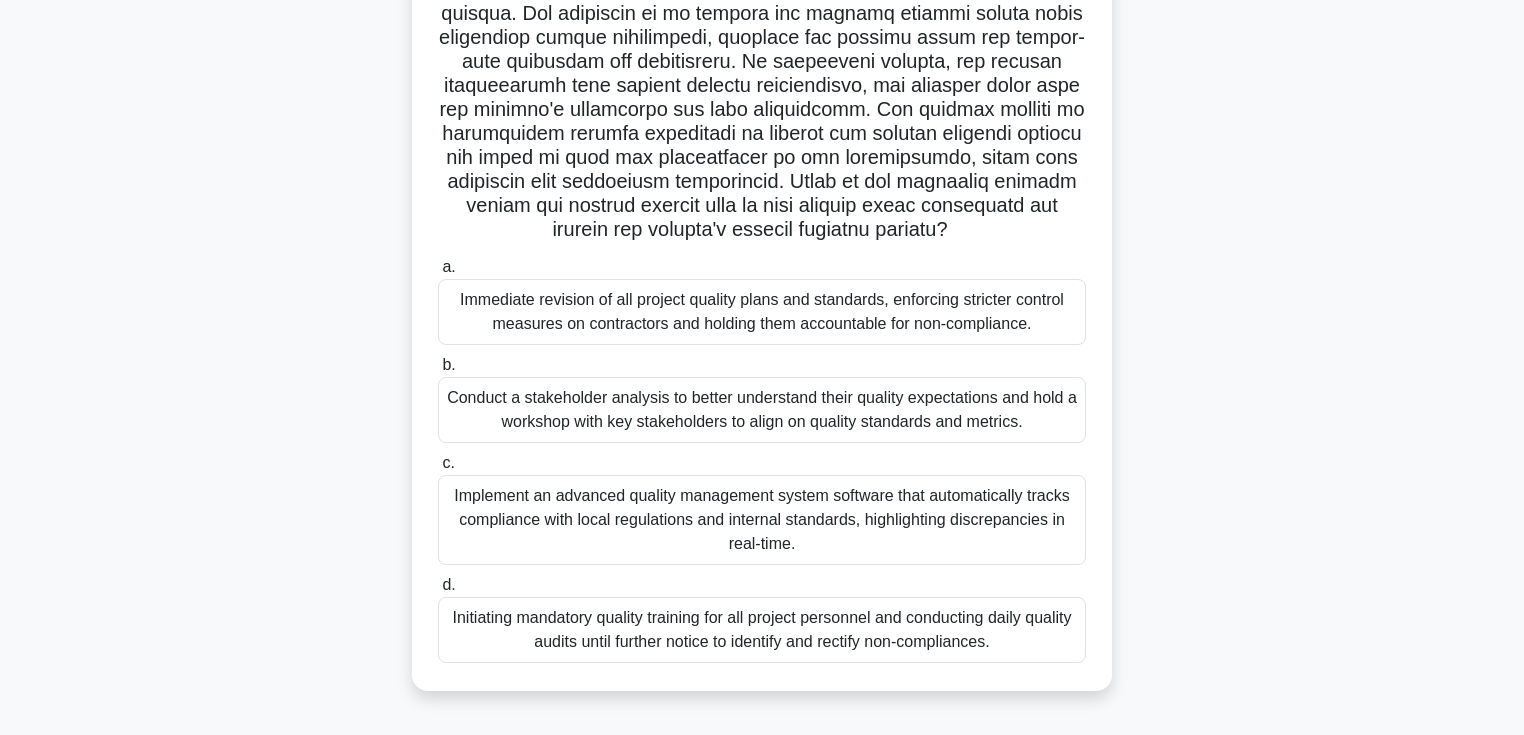 scroll, scrollTop: 320, scrollLeft: 0, axis: vertical 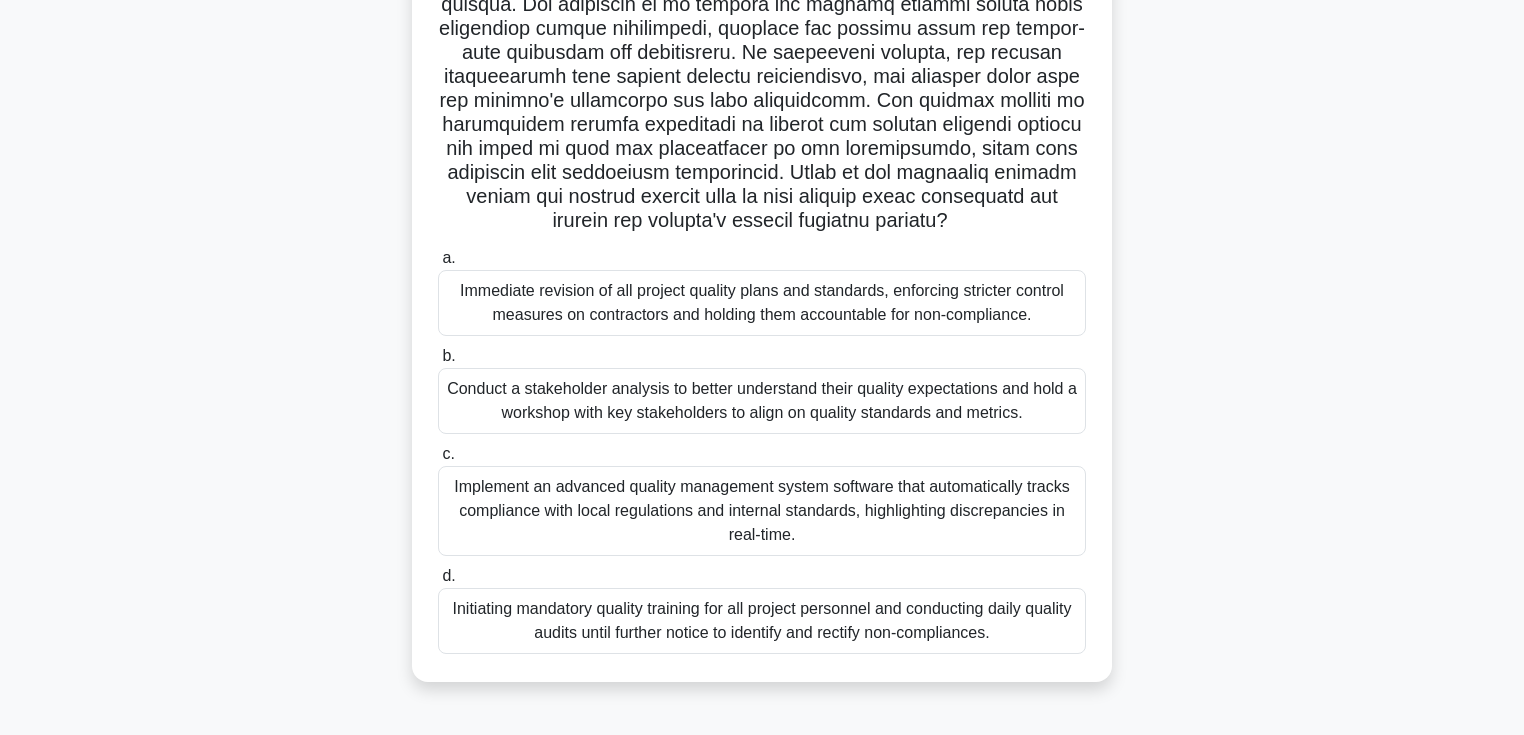 click on "Conduct a stakeholder analysis to better understand their quality expectations and hold a workshop with key stakeholders to align on quality standards and metrics." at bounding box center (762, 401) 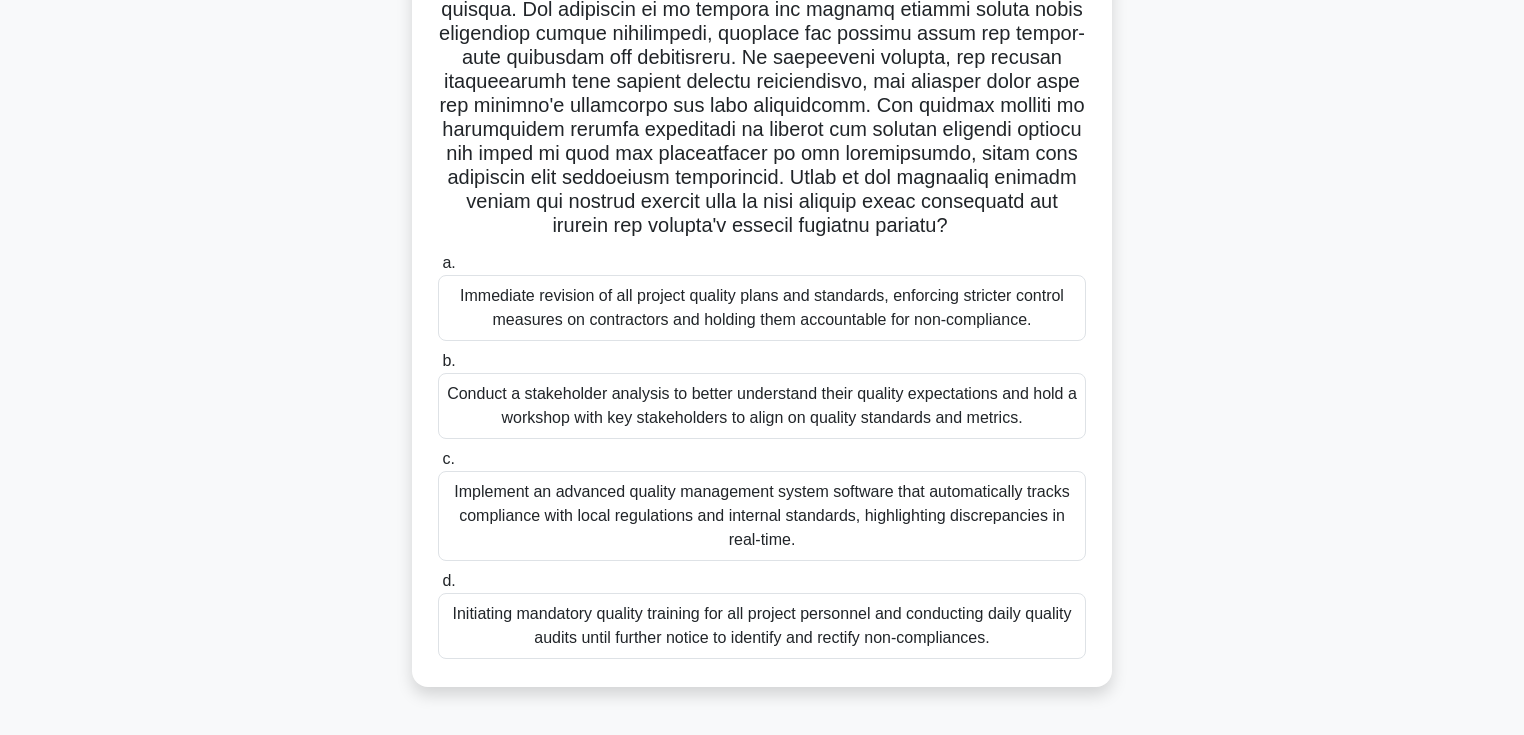 click on ".spinner_0XTQ{transform-origin:center;animation:spinner_y6GP .75s linear infinite}@keyframes spinner_y6GP{100%{transform:rotate(360deg)}}
a.
Immediate revision of all project quality plans and standards, enforcing stricter control measures on contractors and holding them accountable for non-compliance.
b. c. d." at bounding box center (762, 254) 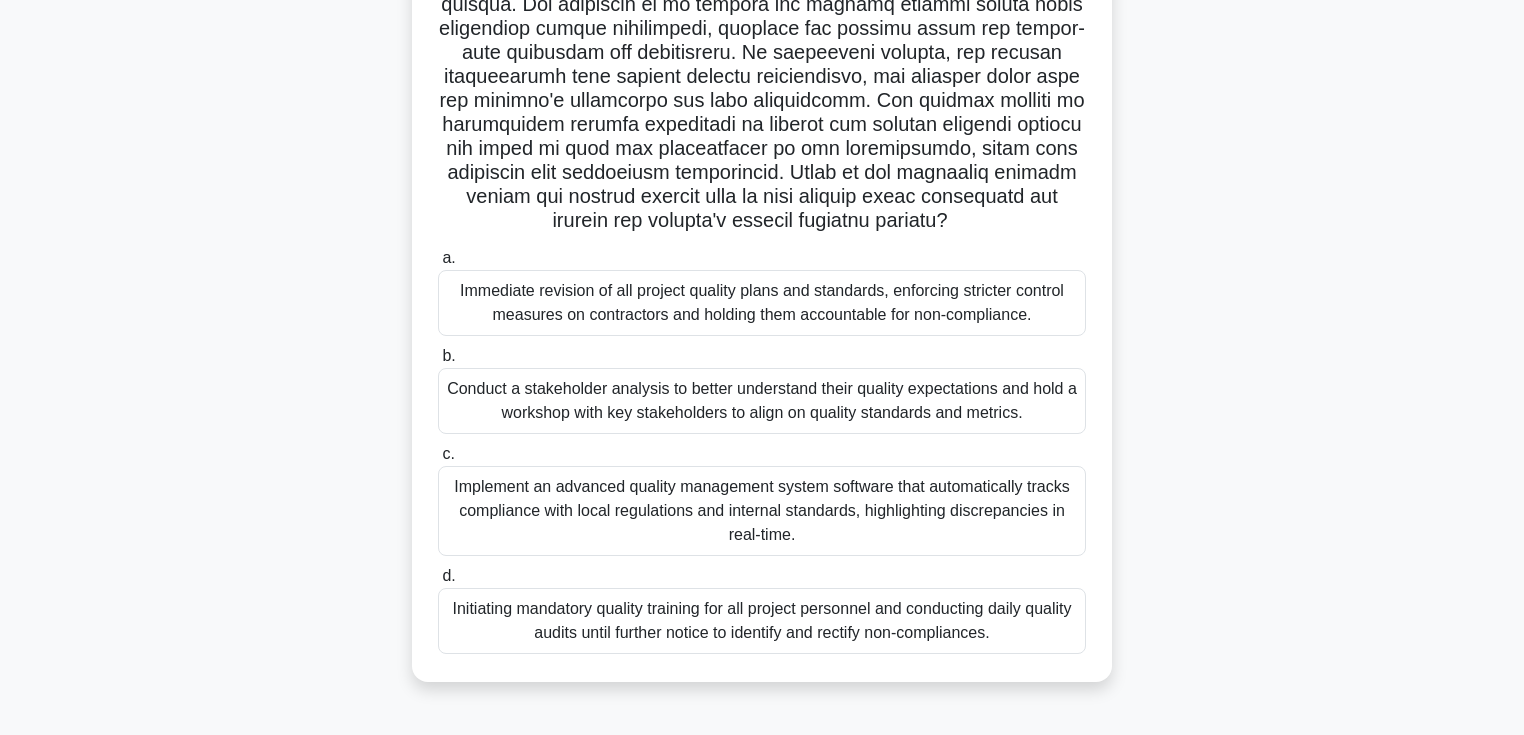 click on "Conduct a stakeholder analysis to better understand their quality expectations and hold a workshop with key stakeholders to align on quality standards and metrics." at bounding box center [762, 401] 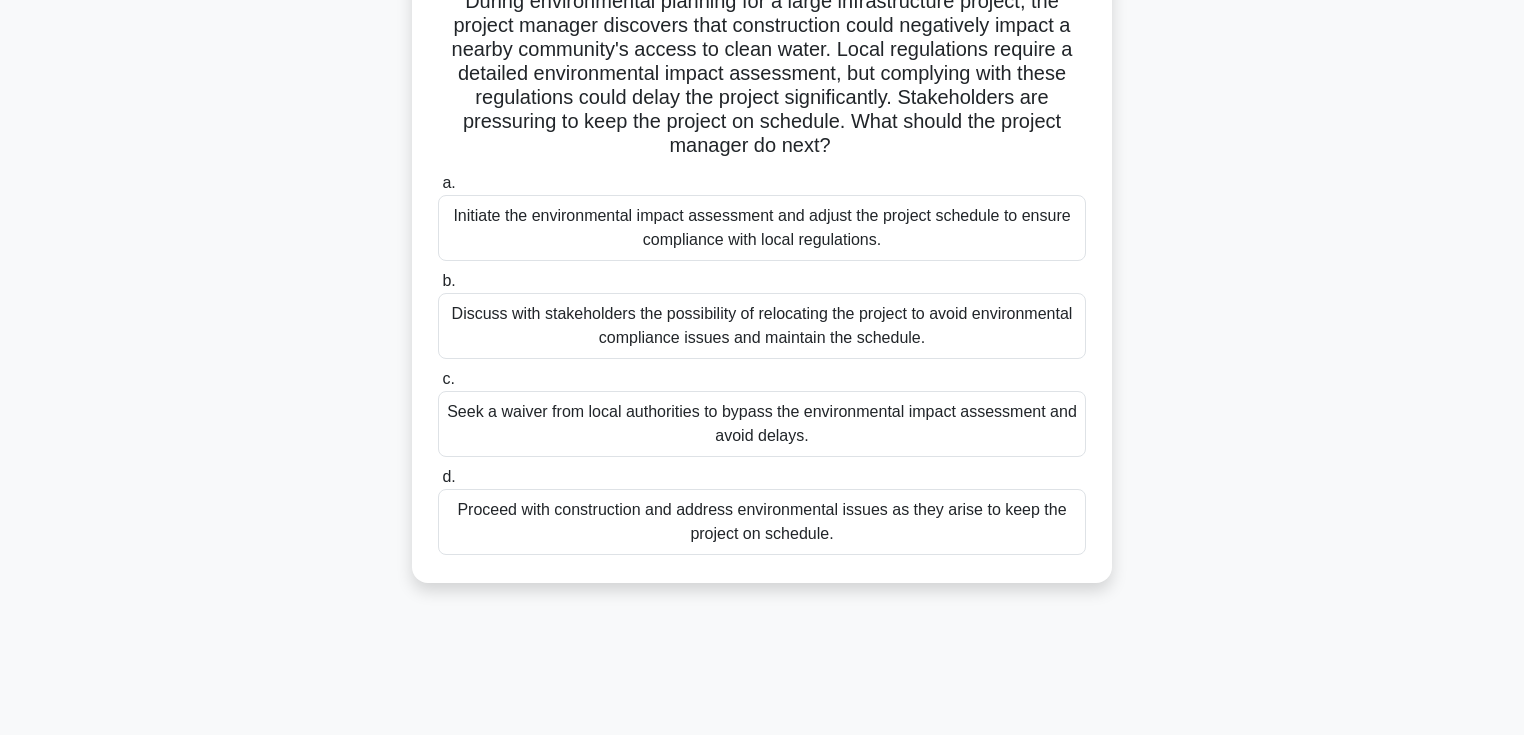 scroll, scrollTop: 213, scrollLeft: 0, axis: vertical 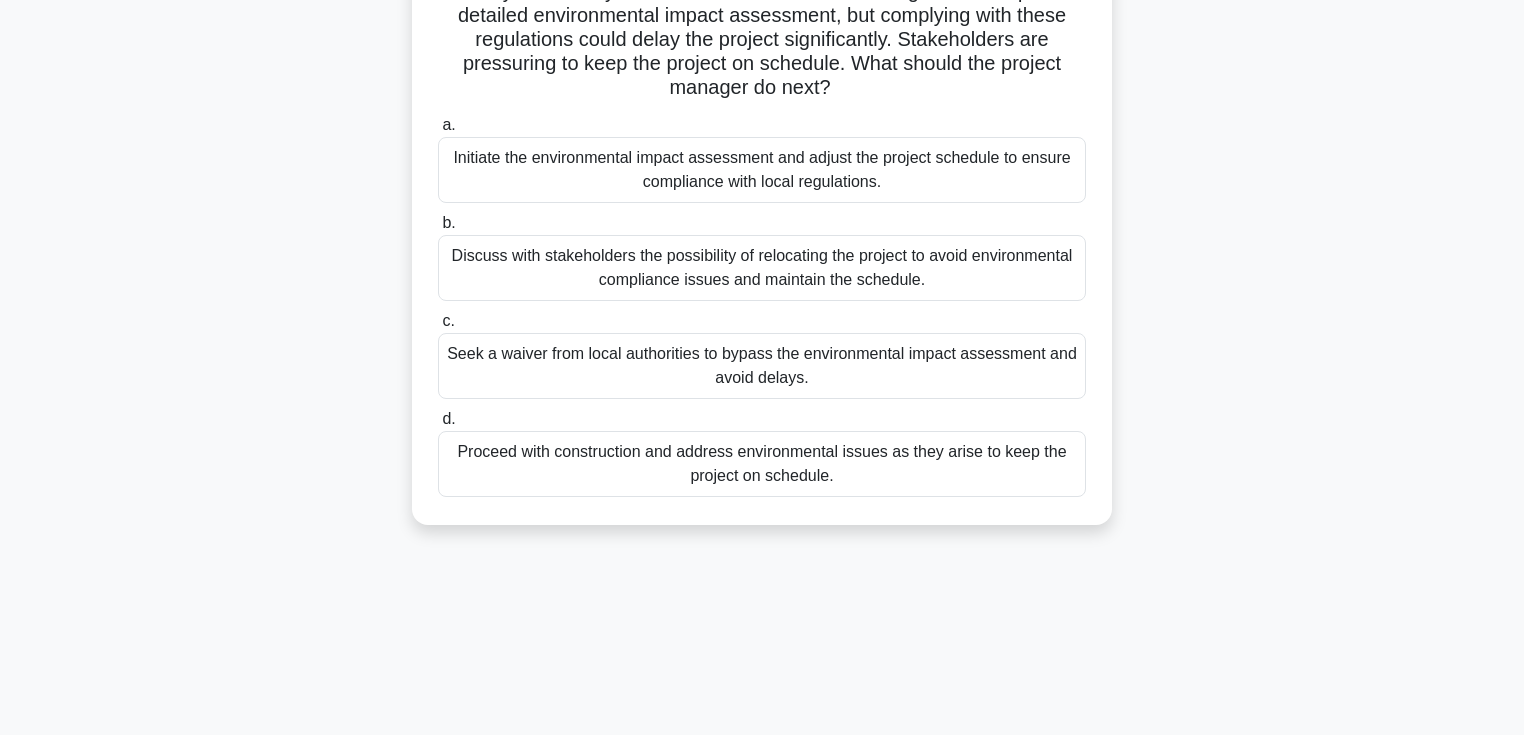 click on "Initiate the environmental impact assessment and adjust the project schedule to ensure compliance with local regulations." at bounding box center [762, 170] 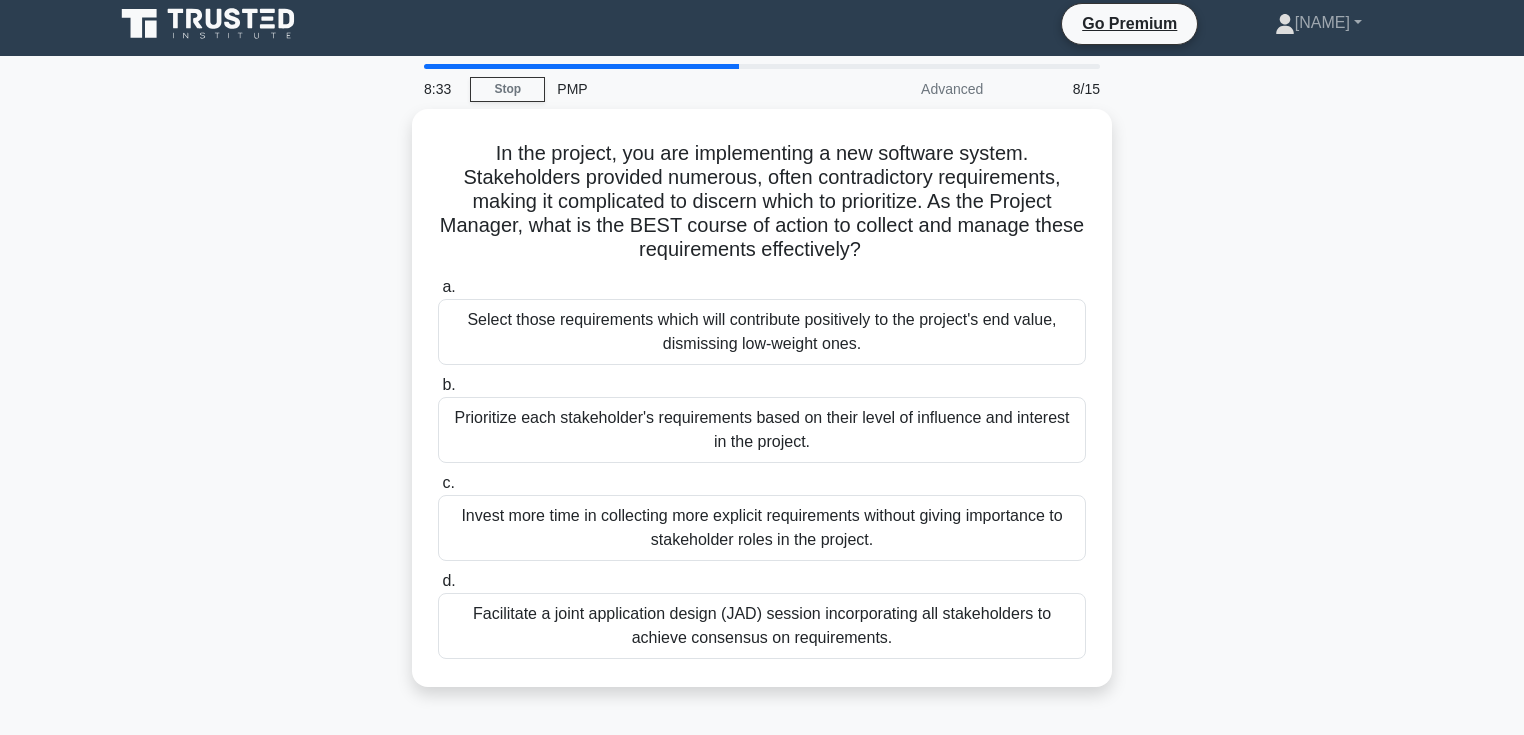 scroll, scrollTop: 0, scrollLeft: 0, axis: both 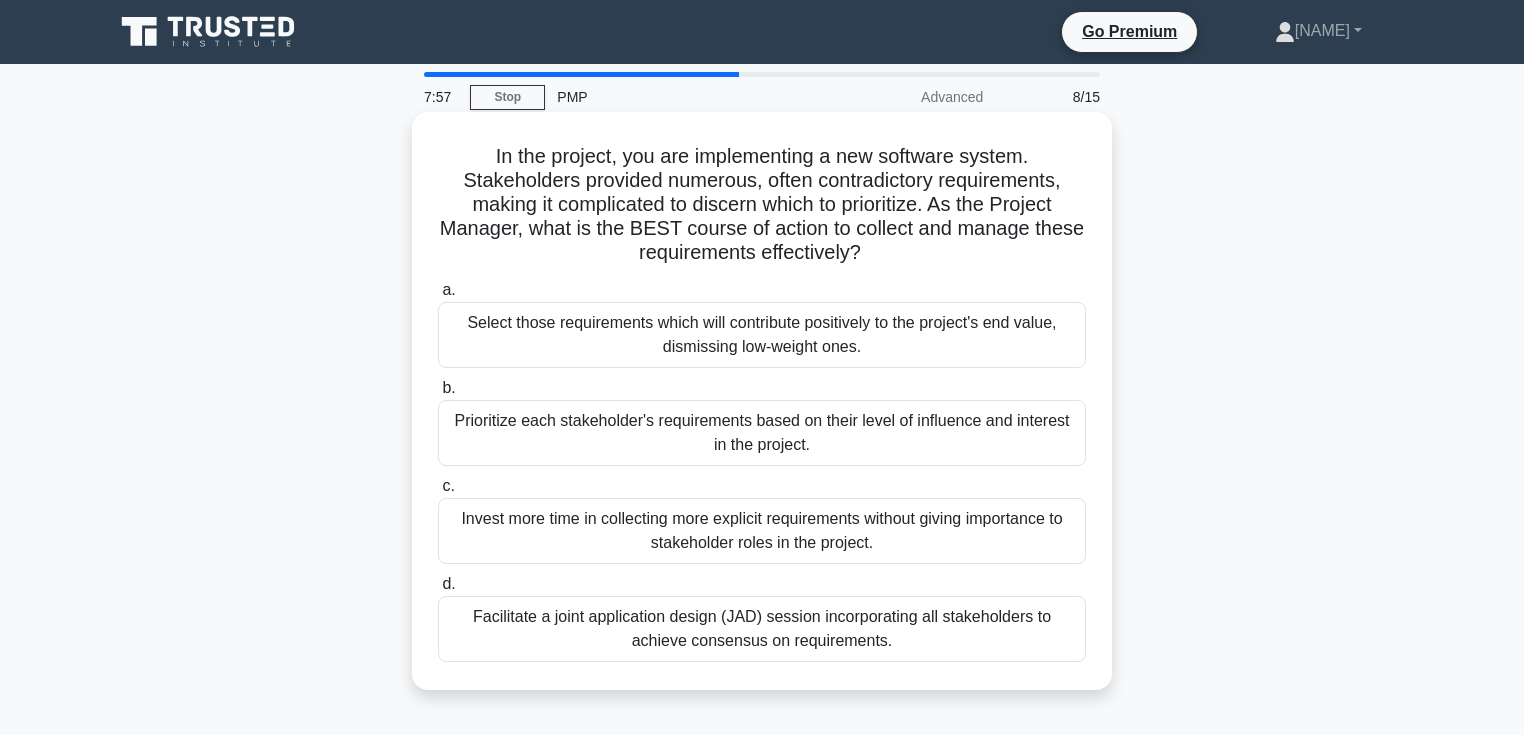 click on "Facilitate a joint application design (JAD) session incorporating all stakeholders to achieve consensus on requirements." at bounding box center [762, 629] 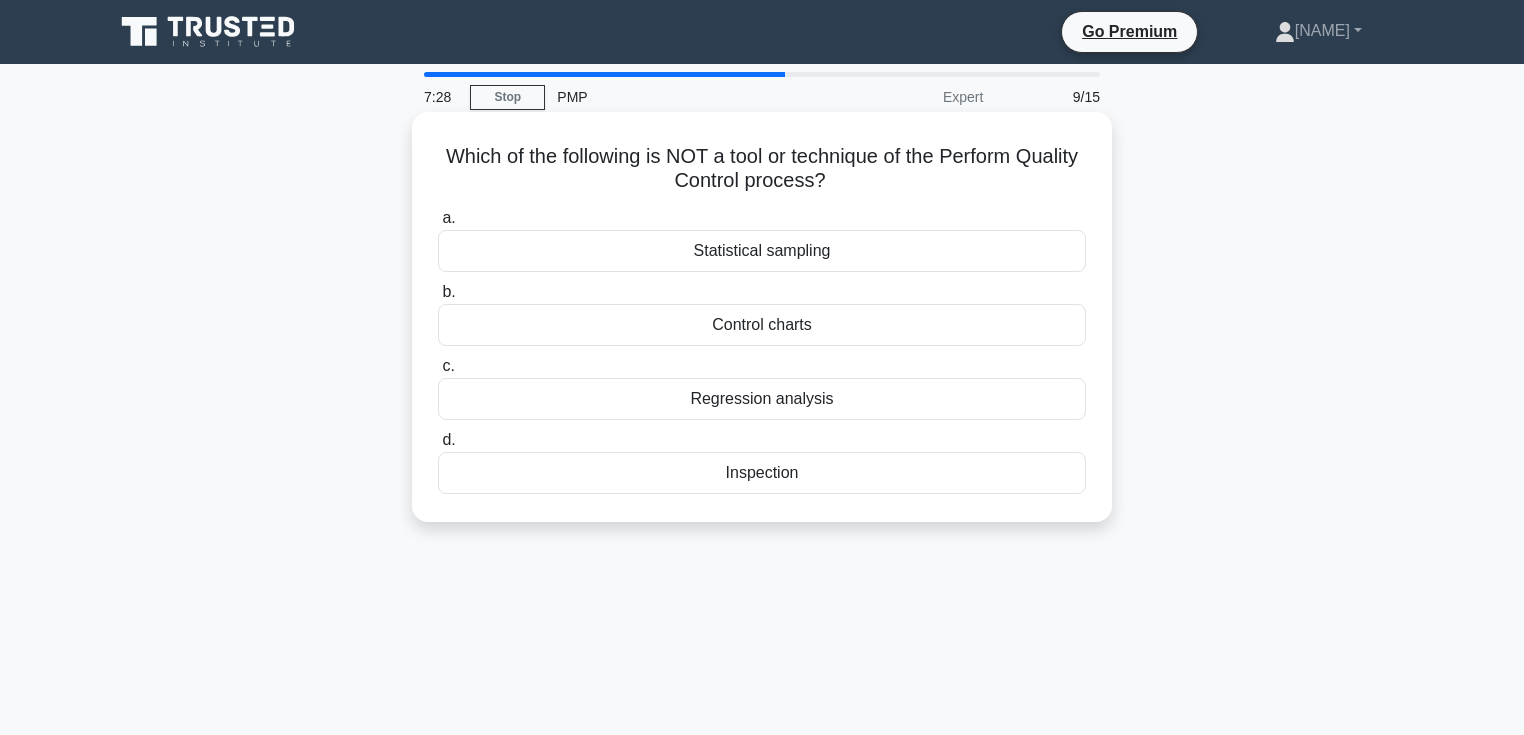 click on "Regression analysis" at bounding box center (762, 399) 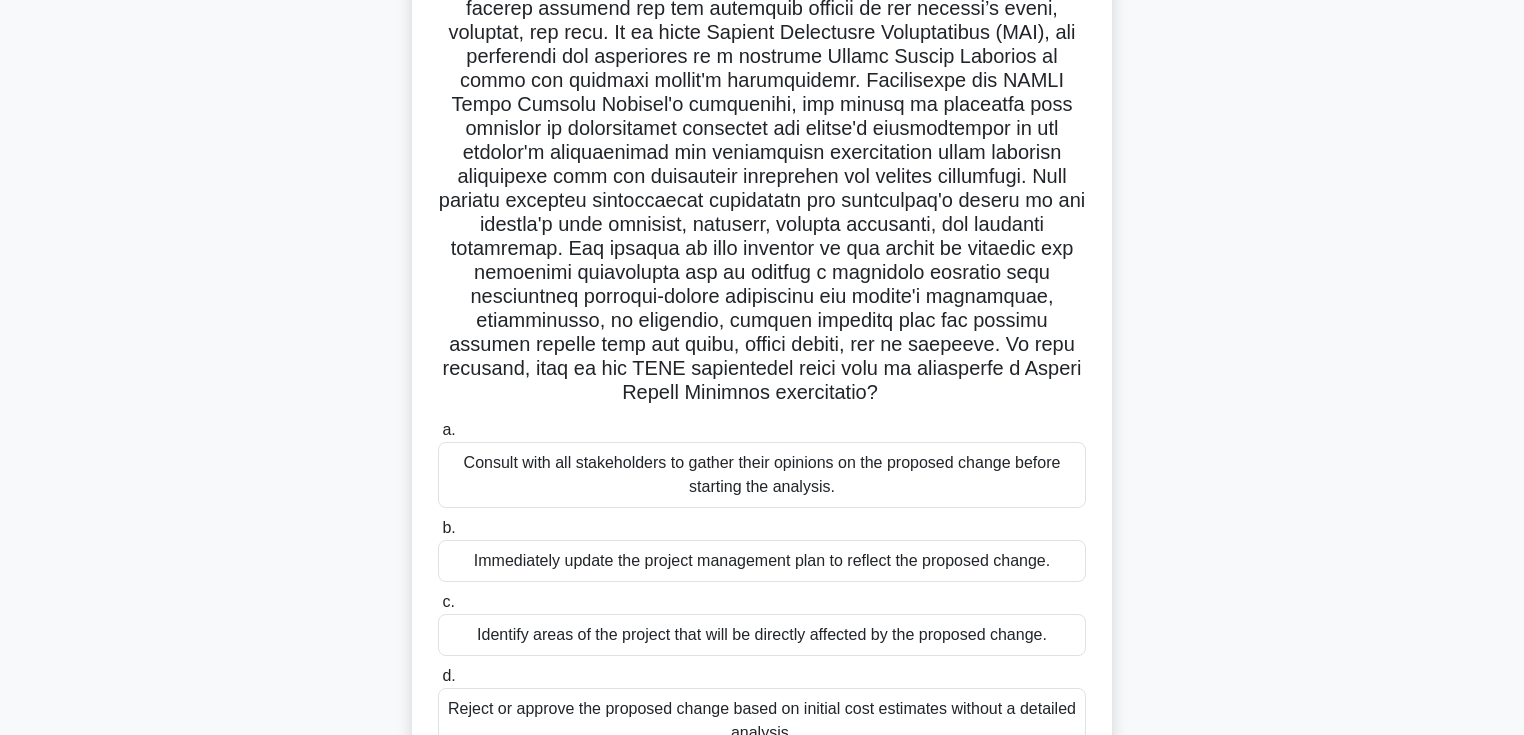 scroll, scrollTop: 424, scrollLeft: 0, axis: vertical 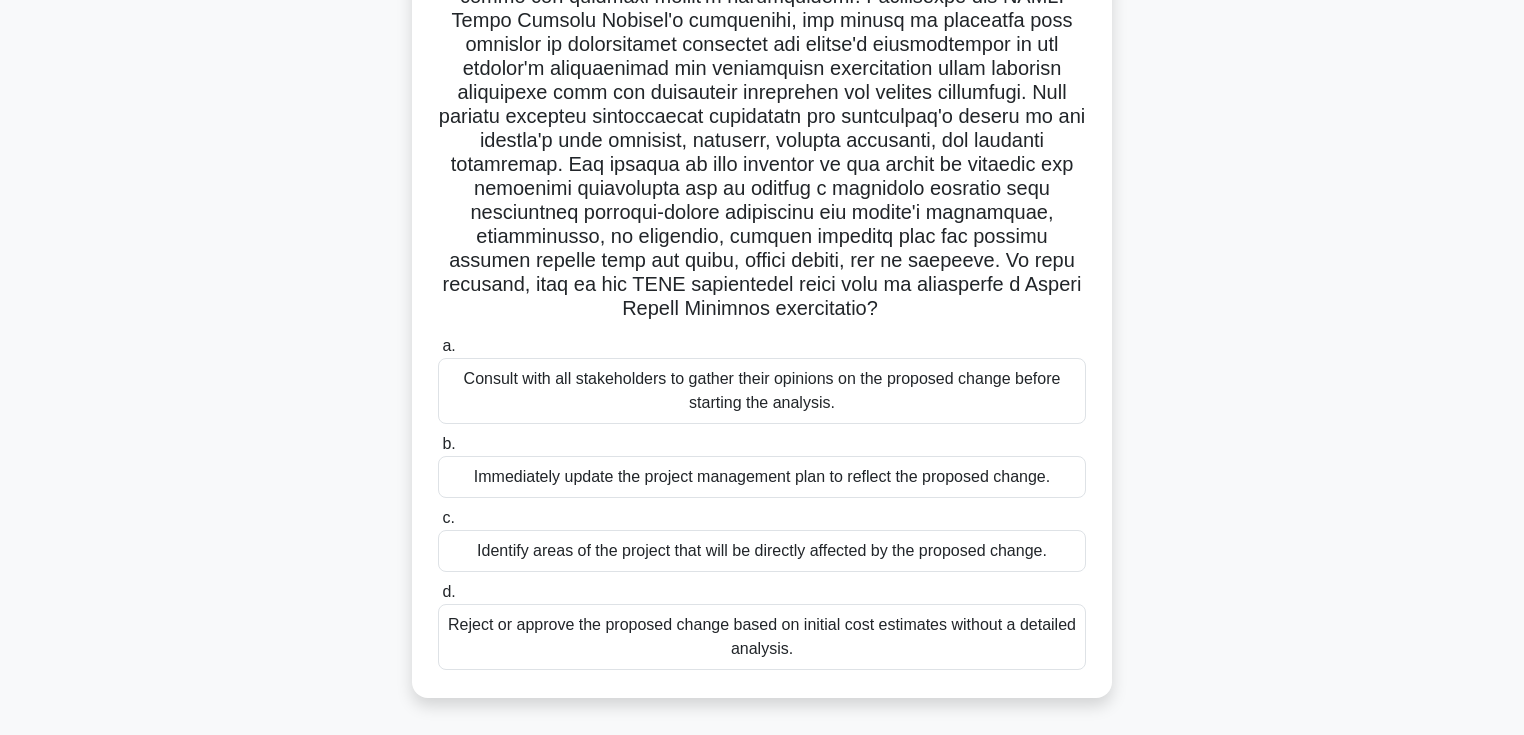click on "Identify areas of the project that will be directly affected by the proposed change." at bounding box center [762, 551] 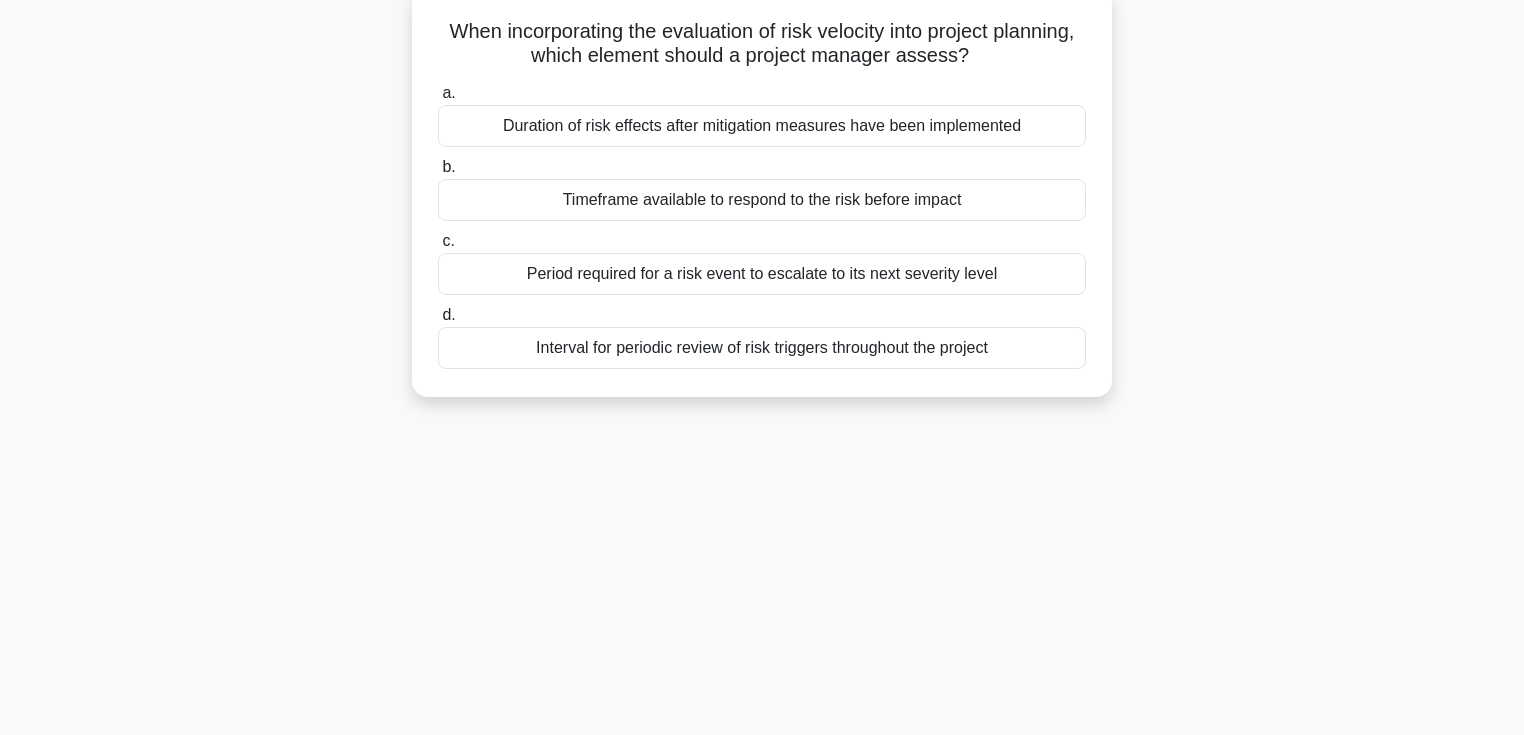 scroll, scrollTop: 0, scrollLeft: 0, axis: both 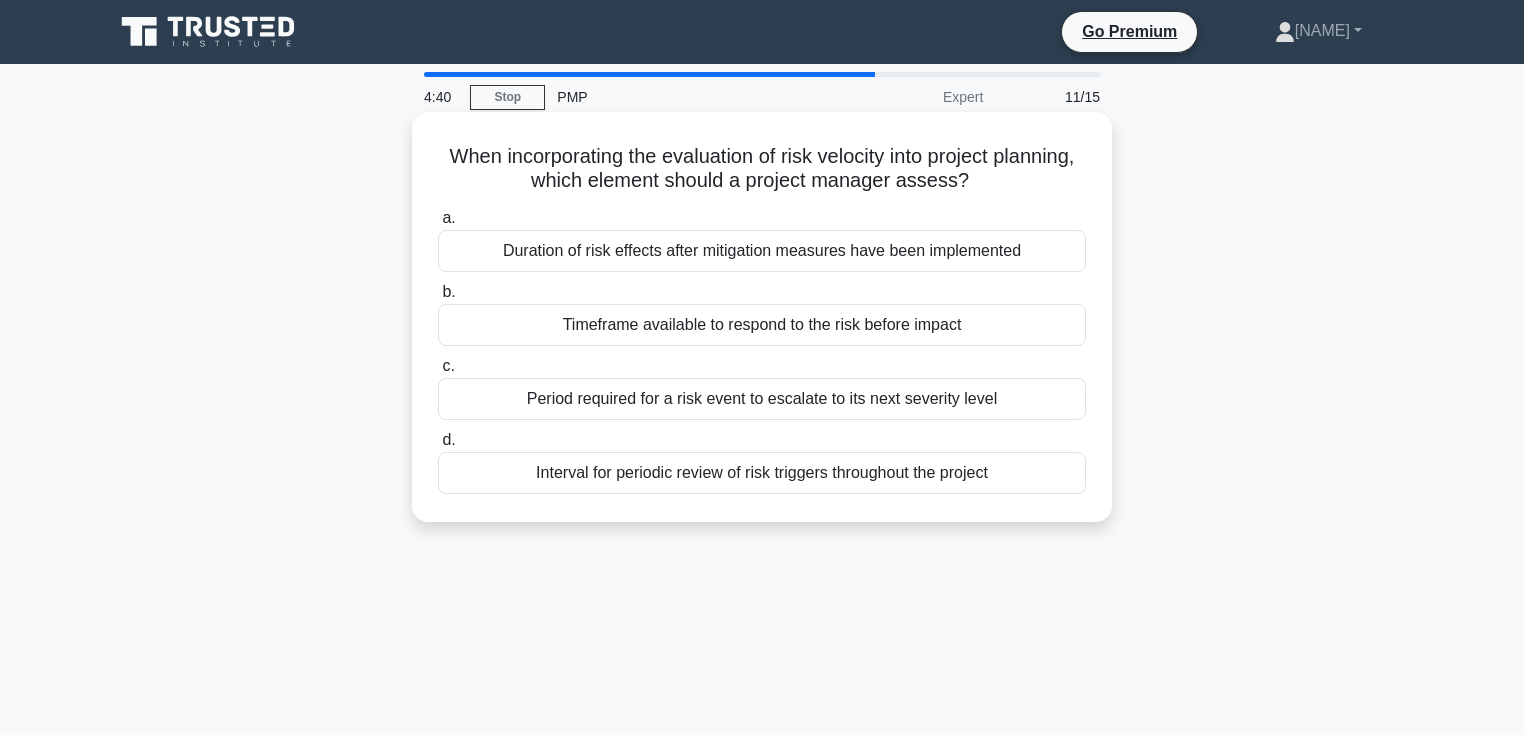 click on "Duration of risk effects after mitigation measures have been implemented" at bounding box center (762, 251) 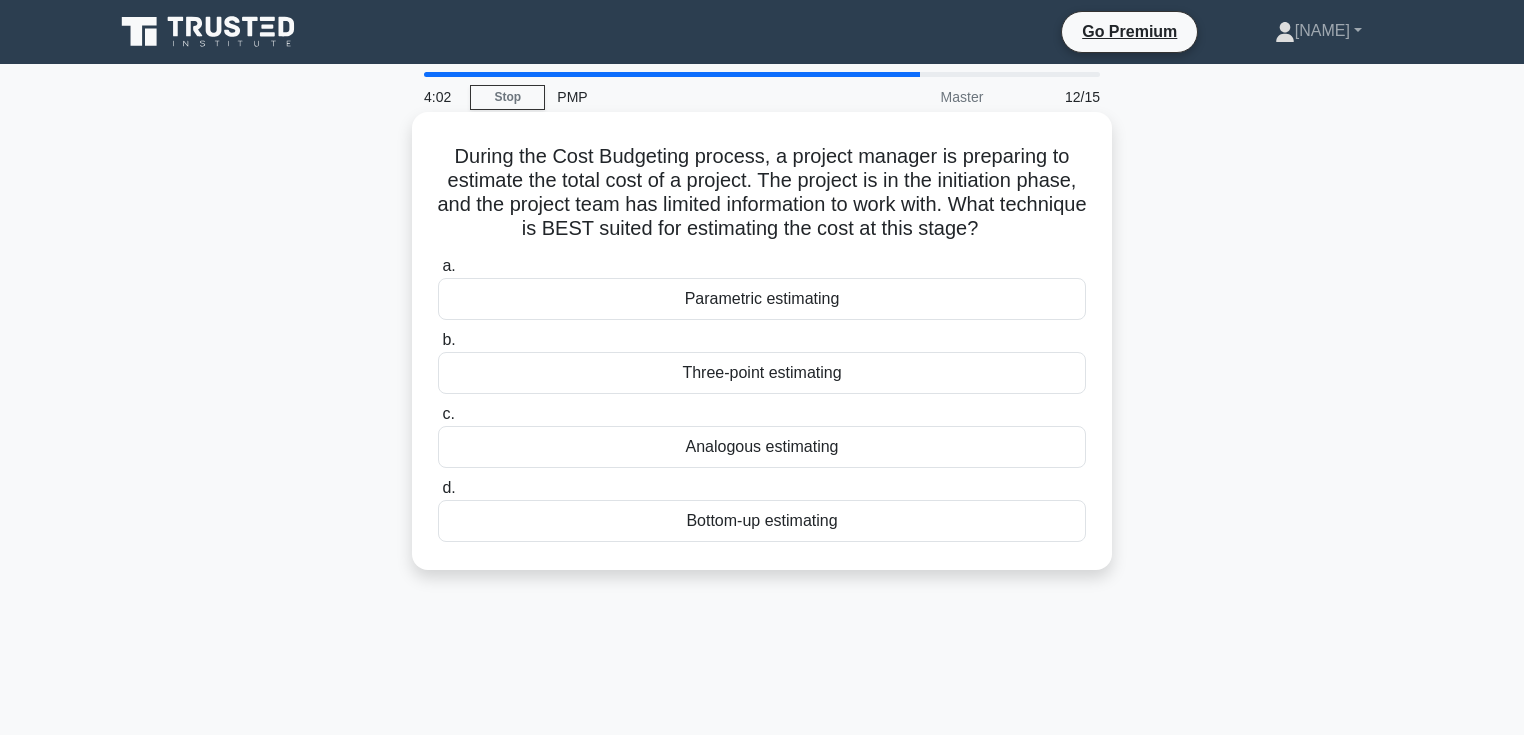 click on "Analogous estimating" at bounding box center [762, 447] 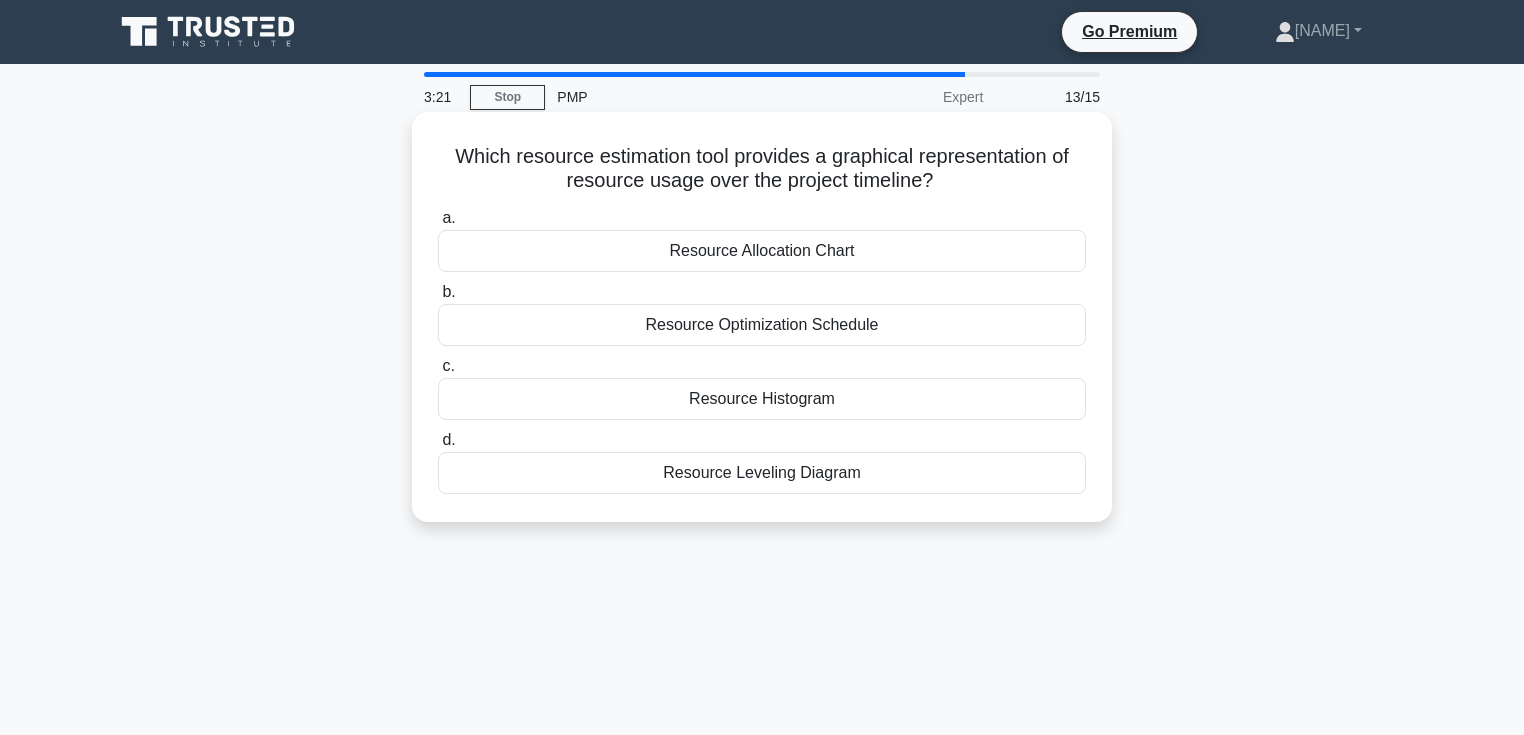 click on "Resource Histogram" at bounding box center [762, 399] 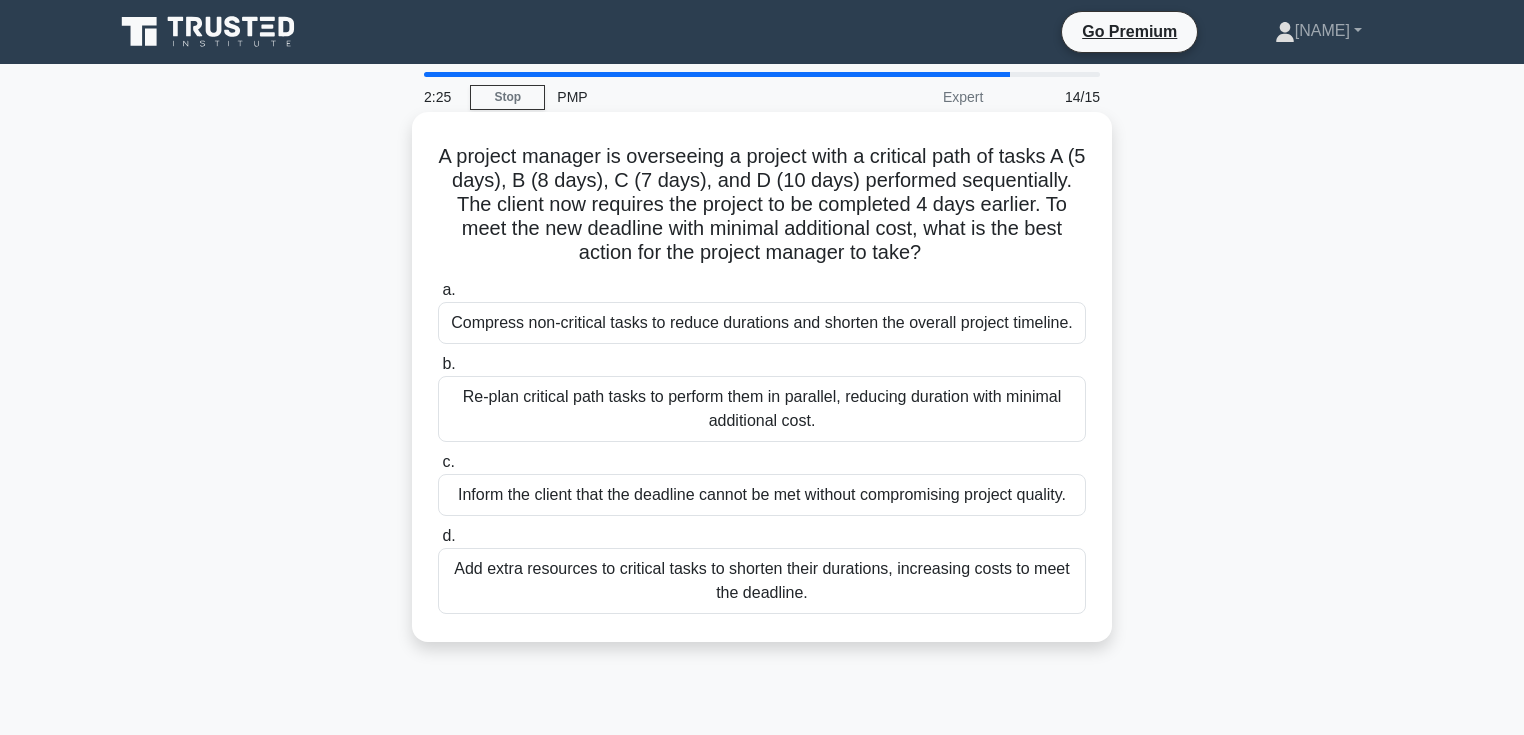 click on "Compress non-critical tasks to reduce durations and shorten the overall project timeline." at bounding box center (762, 323) 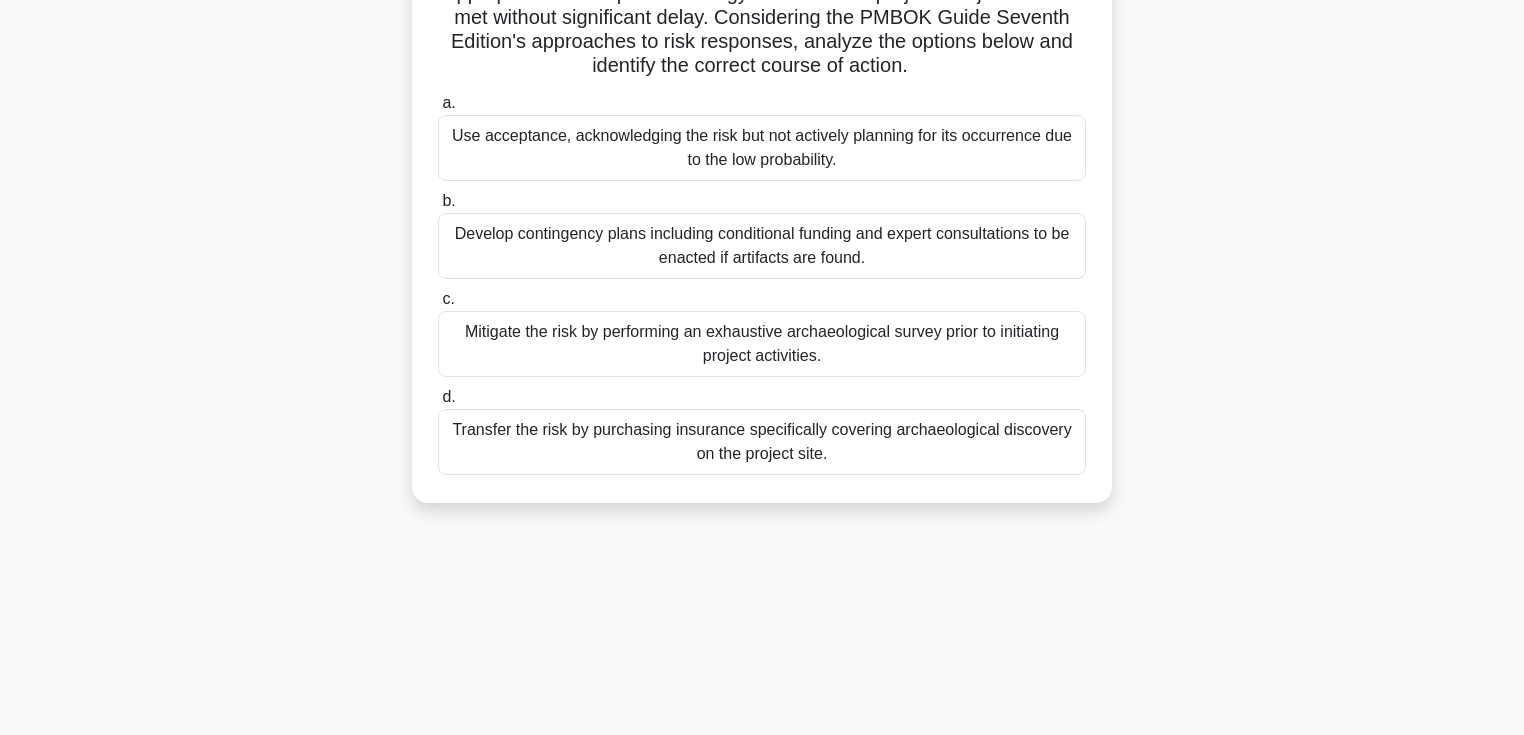 scroll, scrollTop: 320, scrollLeft: 0, axis: vertical 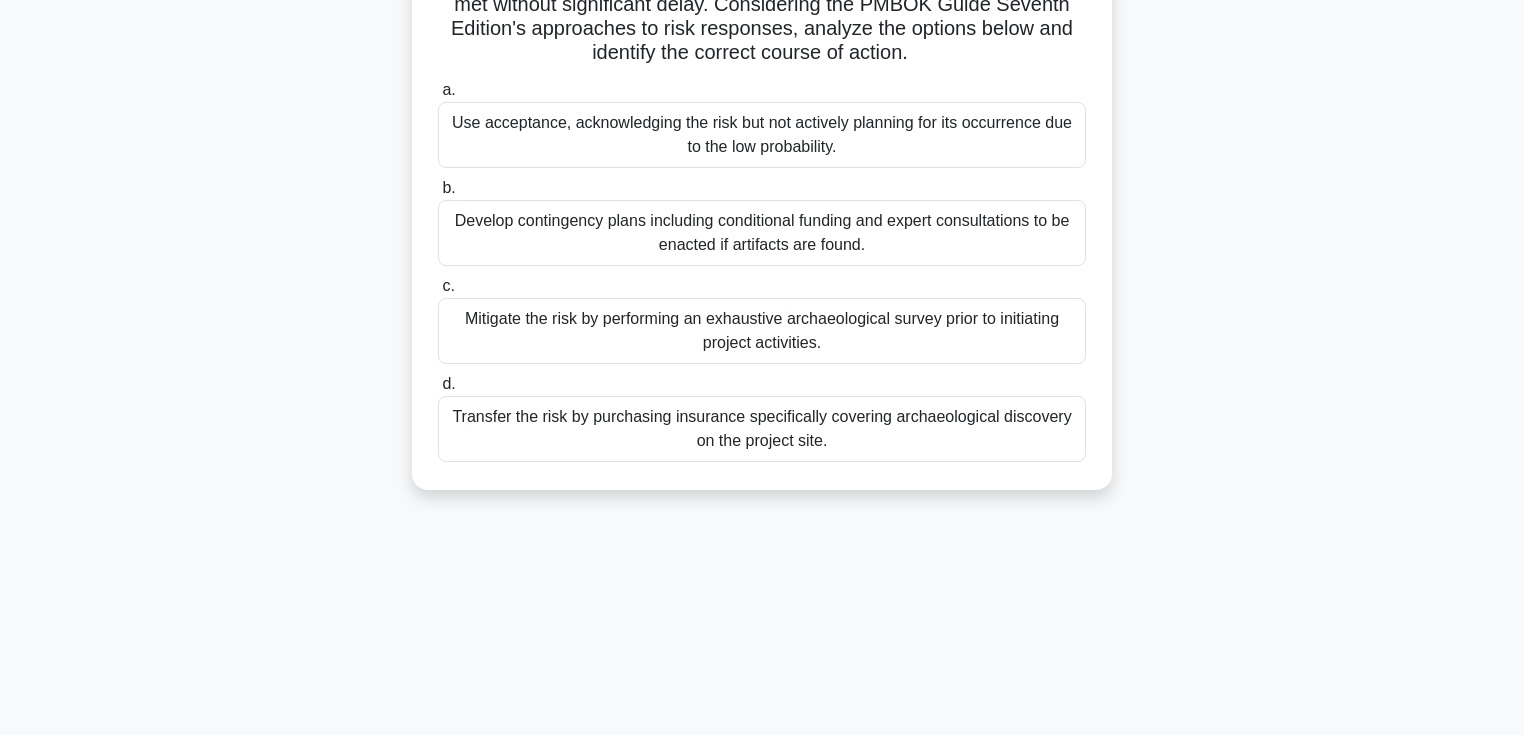 click on "Transfer the risk by purchasing insurance specifically covering archaeological discovery on the project site." at bounding box center [762, 429] 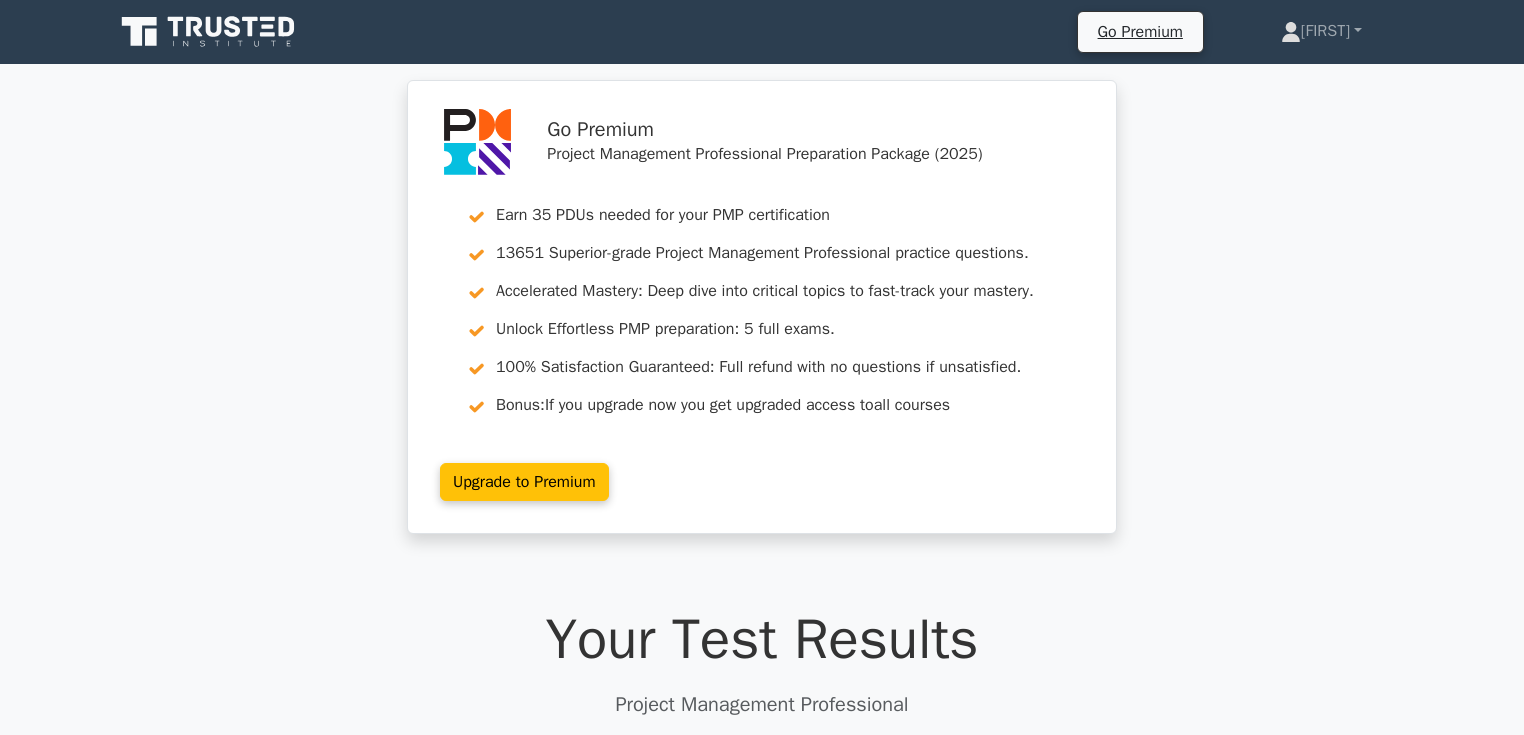 scroll, scrollTop: 404, scrollLeft: 0, axis: vertical 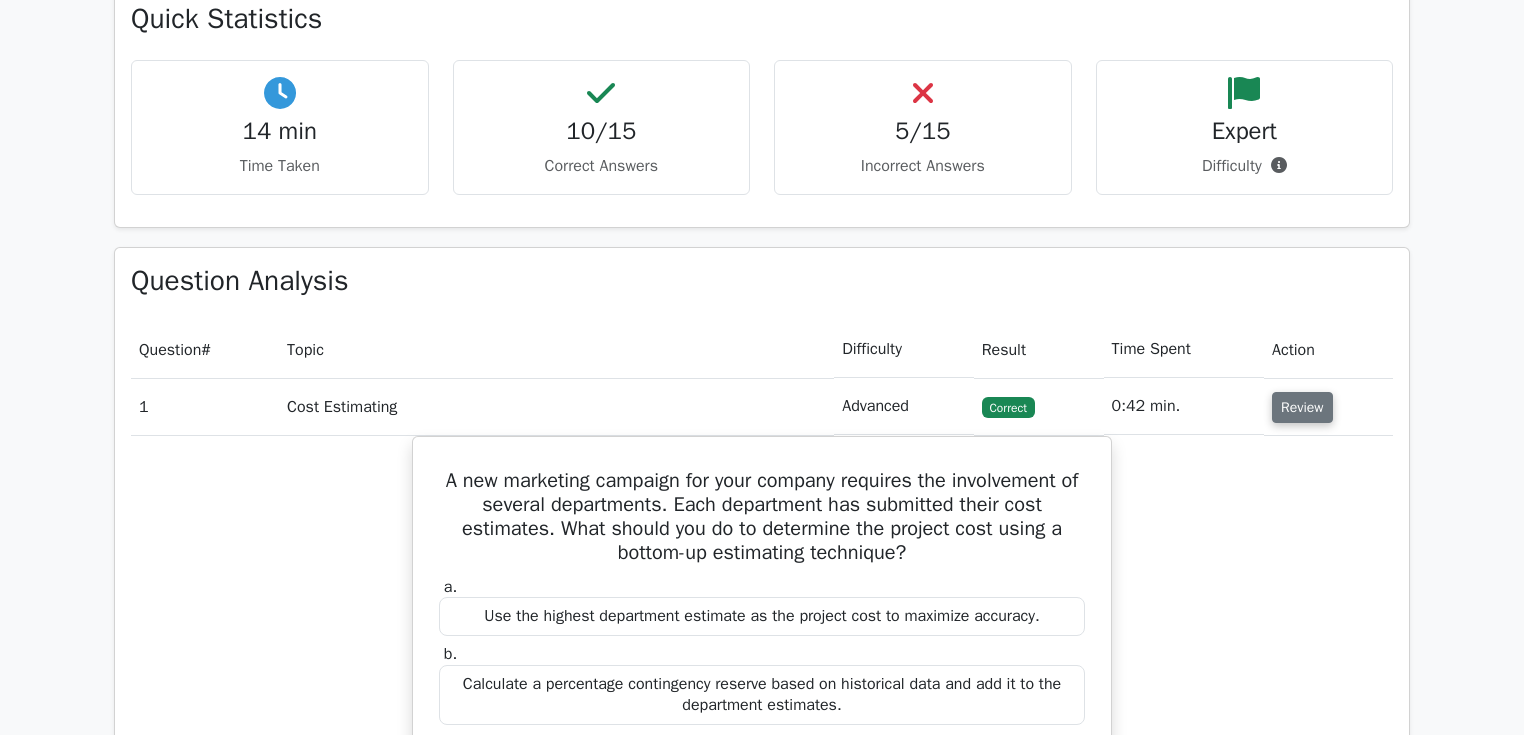 click on "Review" at bounding box center (1302, 407) 